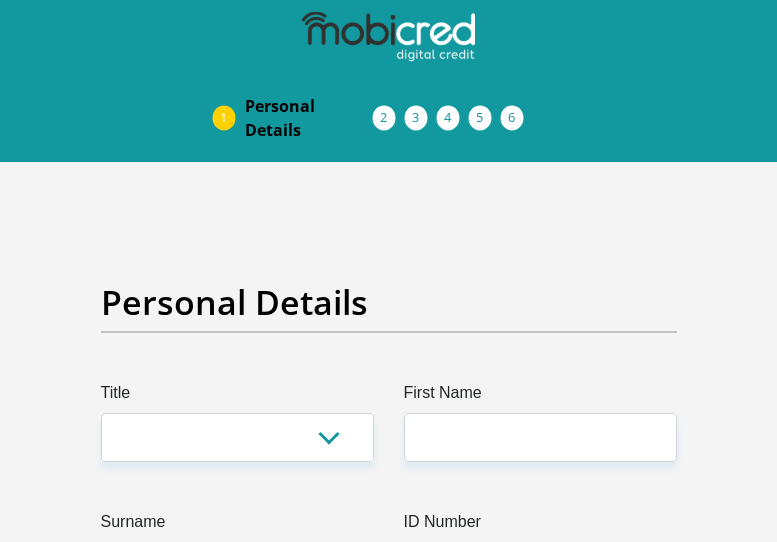 scroll, scrollTop: 0, scrollLeft: 0, axis: both 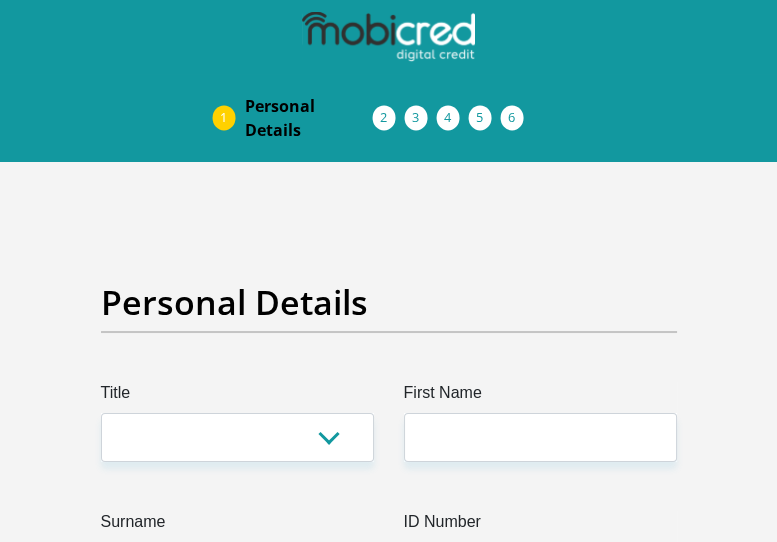 click on "Personal Details" at bounding box center [389, 331] 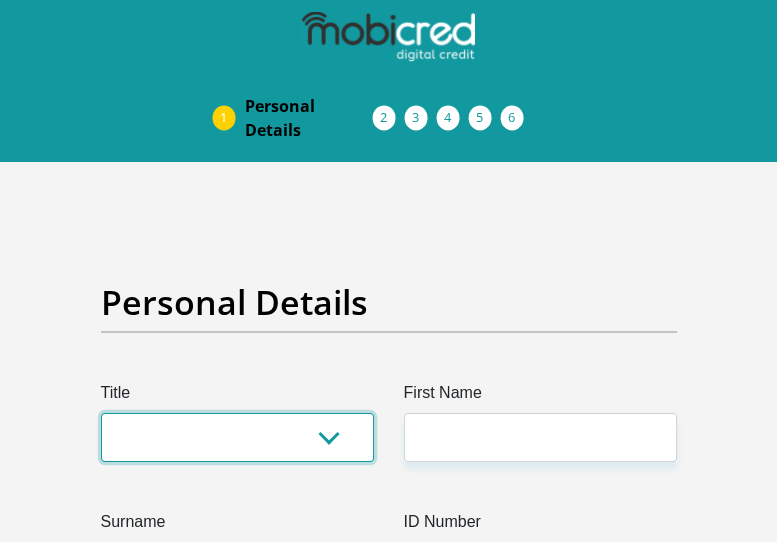 click on "Mr
Ms
Mrs
Dr
Other" at bounding box center (237, 437) 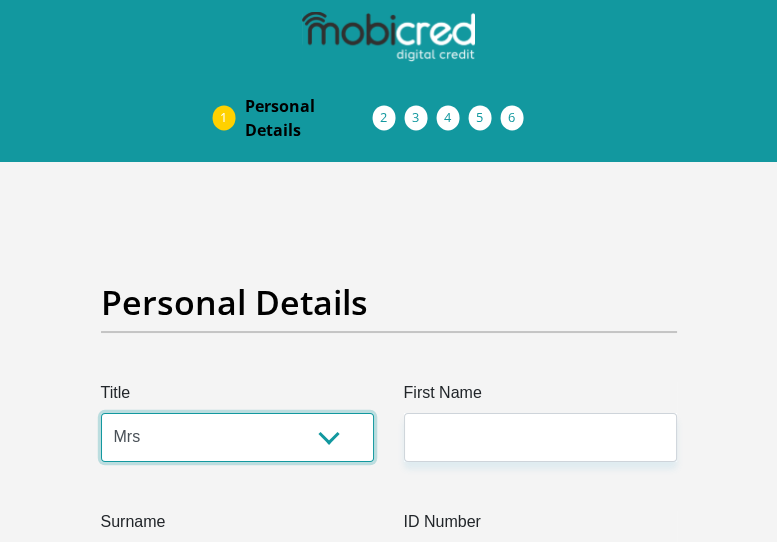 click on "Mr
Ms
Mrs
Dr
Other" at bounding box center [237, 437] 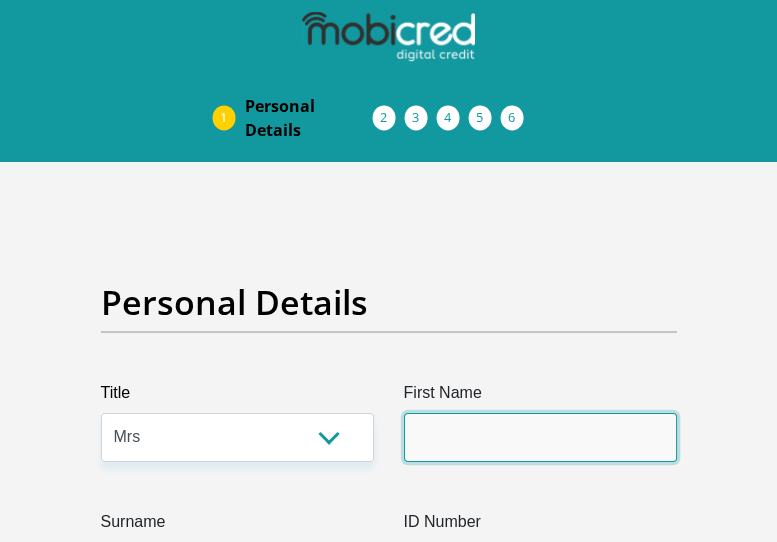 click on "First Name" at bounding box center [540, 437] 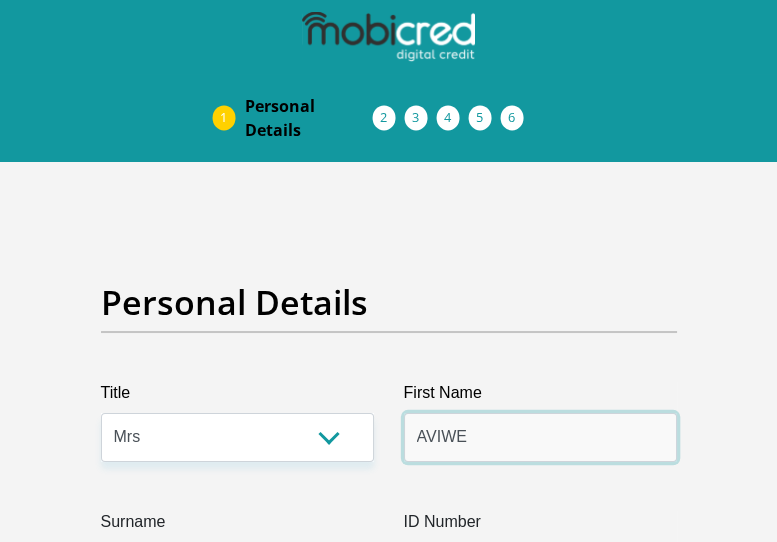 scroll, scrollTop: 222, scrollLeft: 0, axis: vertical 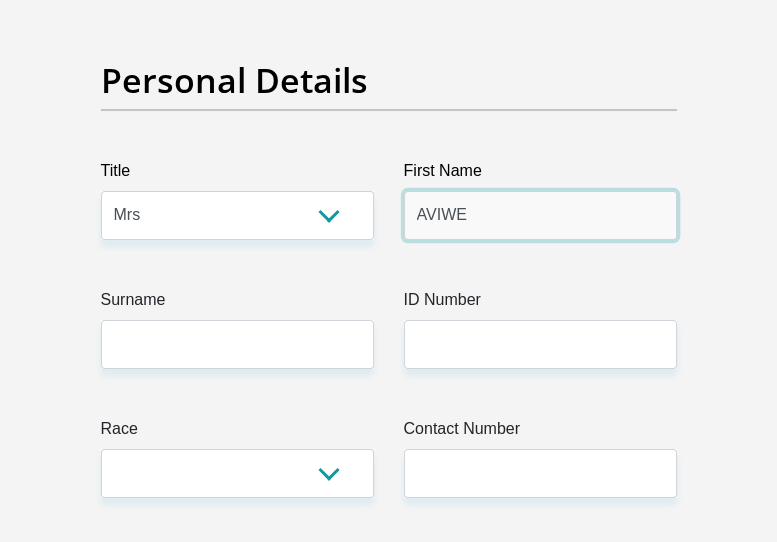 type on "AVIWE" 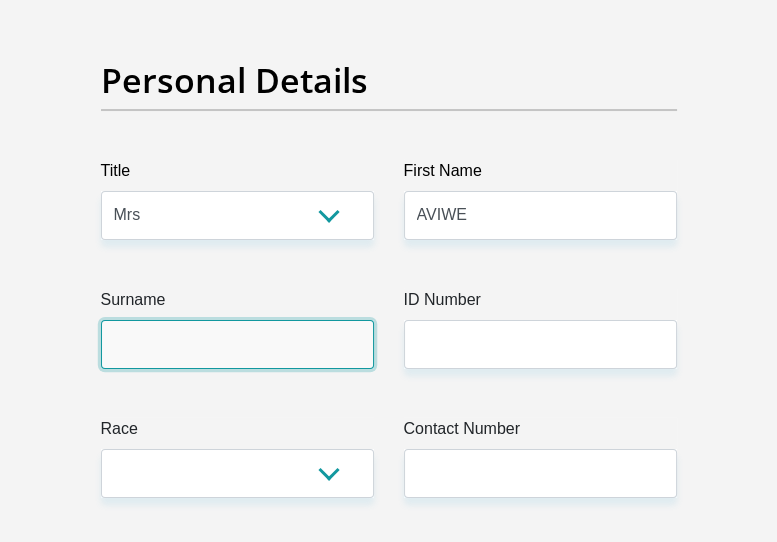 click on "Surname" at bounding box center [237, 344] 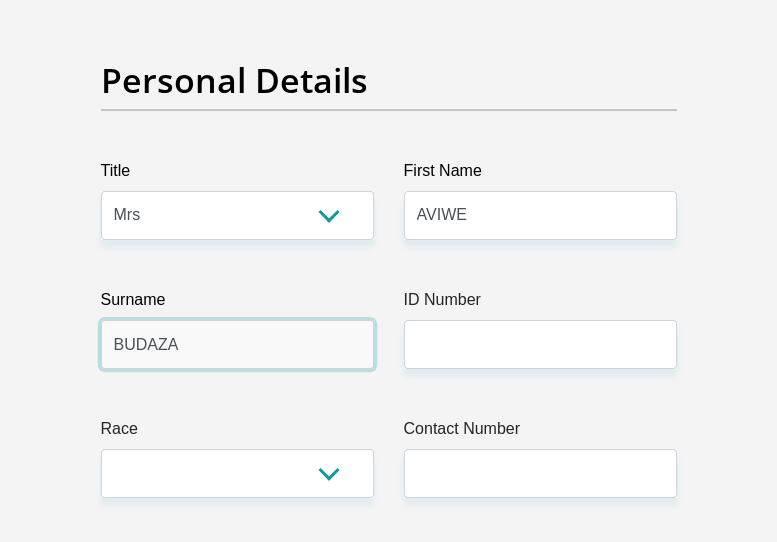 type on "BUDAZA" 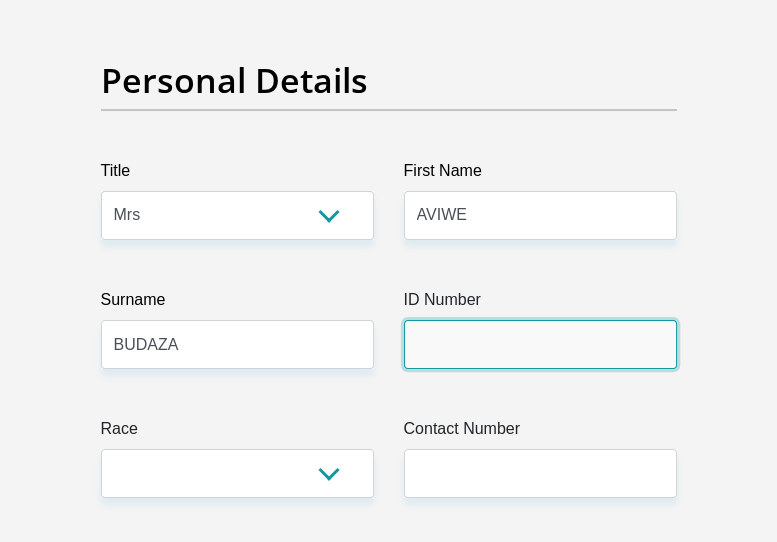 click on "ID Number" at bounding box center [540, 344] 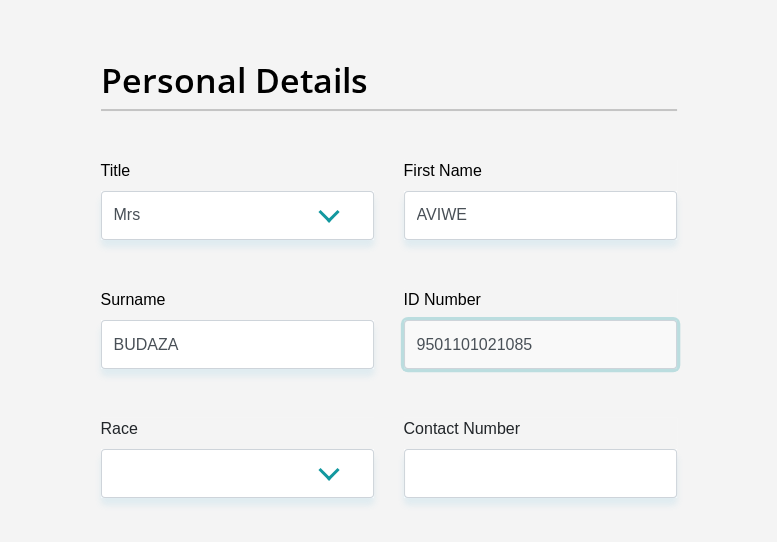 type on "9501101021085" 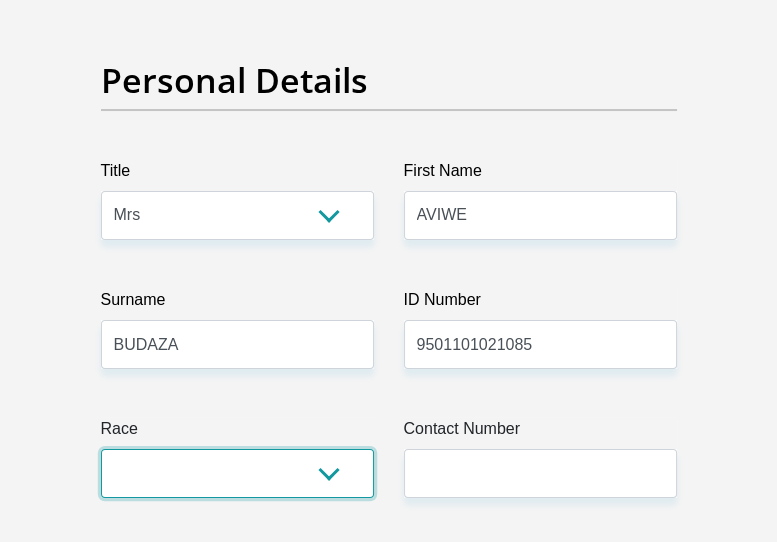 click on "Black
Coloured
Indian
White
Other" at bounding box center [237, 473] 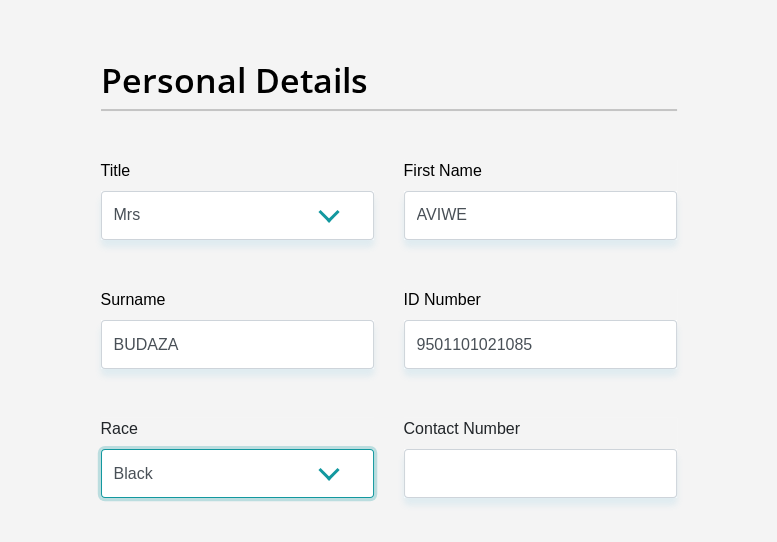 click on "Black
Coloured
Indian
White
Other" at bounding box center [237, 473] 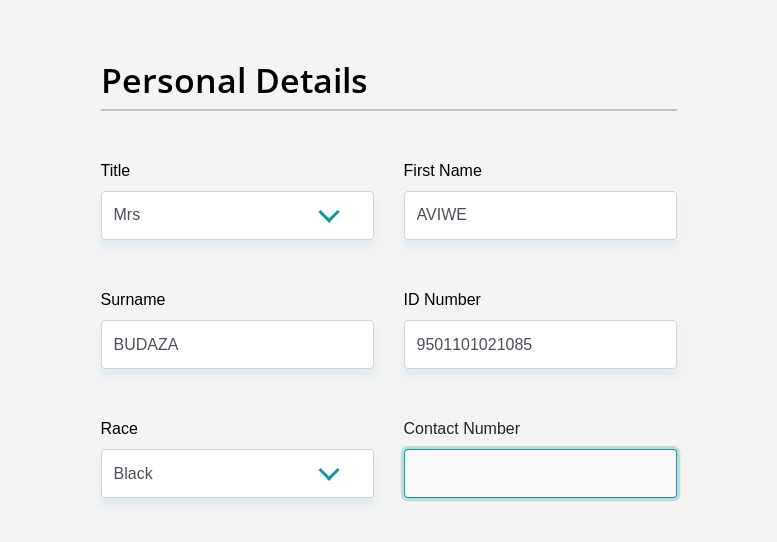 click on "Contact Number" at bounding box center (540, 473) 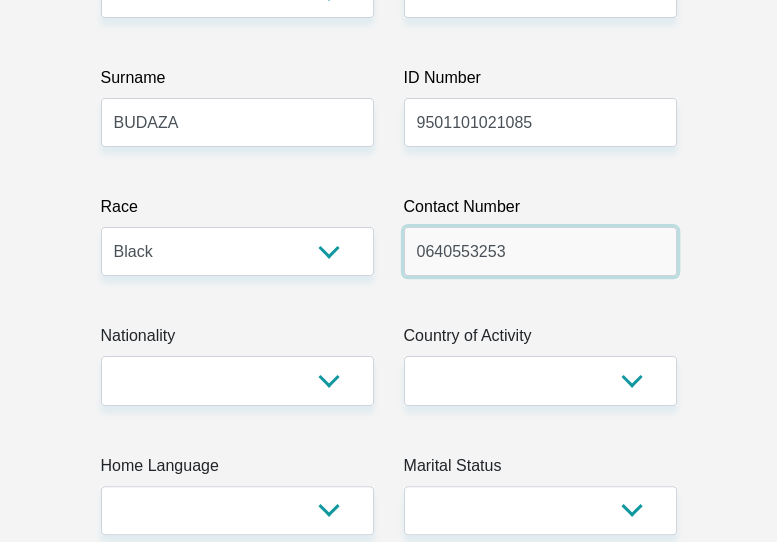 scroll, scrollTop: 555, scrollLeft: 0, axis: vertical 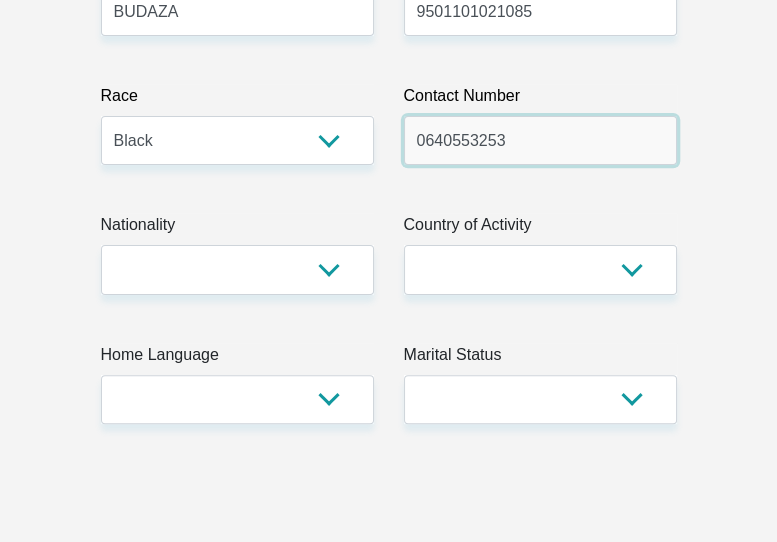 type on "0640553253" 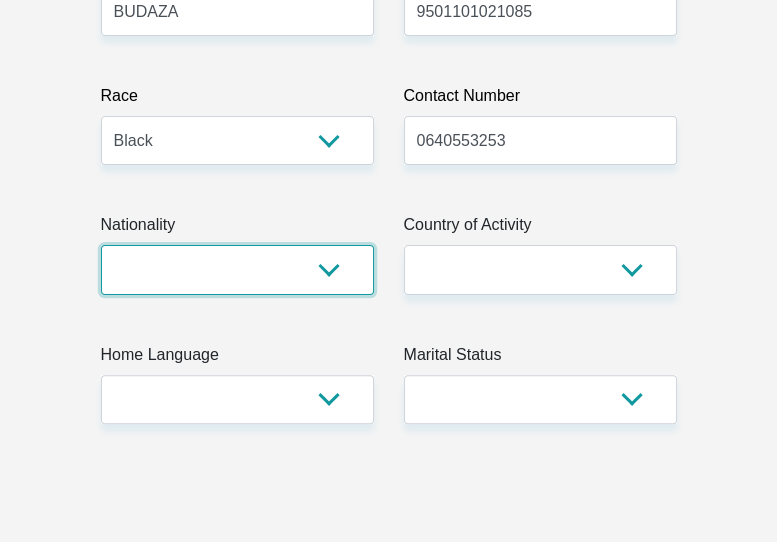 click on "South Africa
Afghanistan
Aland Islands
Albania
Algeria
America Samoa
American Virgin Islands
Andorra
Angola
Anguilla
Antarctica
Antigua and Barbuda
Argentina
Armenia
Aruba
Ascension Island
Australia
Austria
Azerbaijan
Bahamas
Bahrain
Bangladesh
Barbados
Chad" at bounding box center (237, 269) 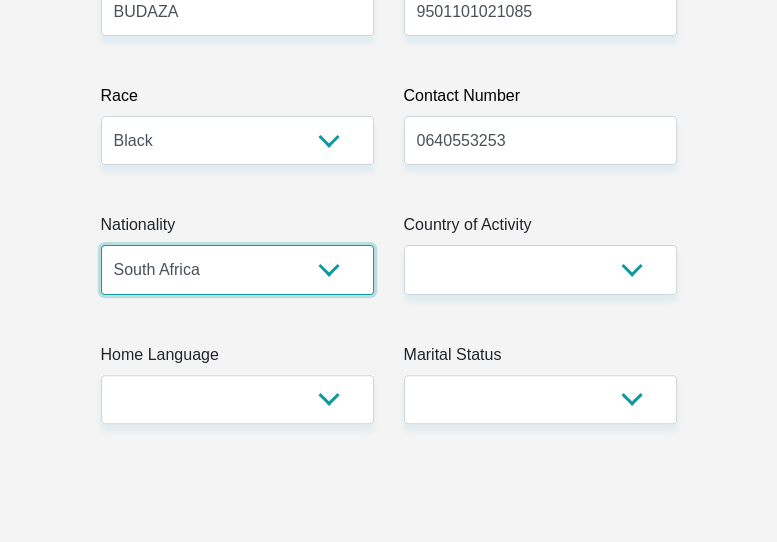click on "South Africa
Afghanistan
Aland Islands
Albania
Algeria
America Samoa
American Virgin Islands
Andorra
Angola
Anguilla
Antarctica
Antigua and Barbuda
Argentina
Armenia
Aruba
Ascension Island
Australia
Austria
Azerbaijan
Bahamas
Bahrain
Bangladesh
Barbados
Chad" at bounding box center [237, 269] 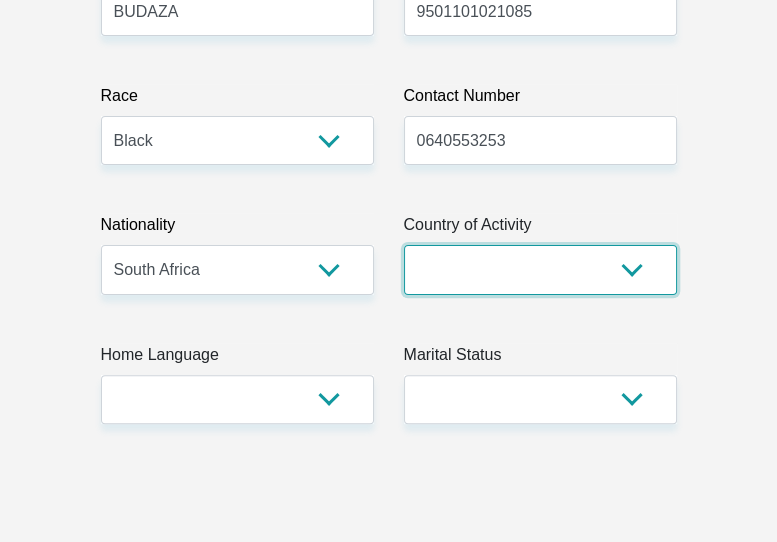 click on "South Africa
Afghanistan
Aland Islands
Albania
Algeria
America Samoa
American Virgin Islands
Andorra
Angola
Anguilla
Antarctica
Antigua and Barbuda
Argentina
Armenia
Aruba
Ascension Island
Australia
Austria
Azerbaijan
Chad" at bounding box center [540, 269] 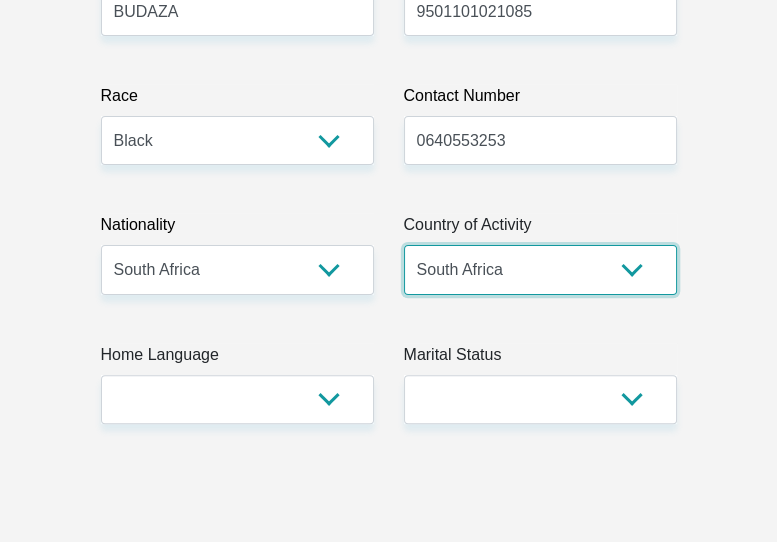 click on "South Africa
Afghanistan
Aland Islands
Albania
Algeria
America Samoa
American Virgin Islands
Andorra
Angola
Anguilla
Antarctica
Antigua and Barbuda
Argentina
Armenia
Aruba
Ascension Island
Australia
Austria
Azerbaijan
Chad" at bounding box center (540, 269) 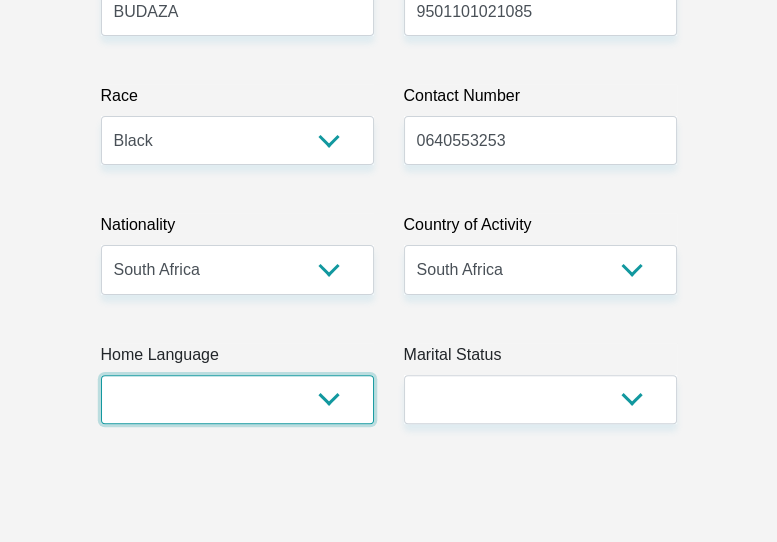 click on "Afrikaans
English
Sepedi
South Ndebele
Southern Sotho
Swati
Tsonga
Tswana
Venda
Xhosa
Zulu
Other" at bounding box center (237, 399) 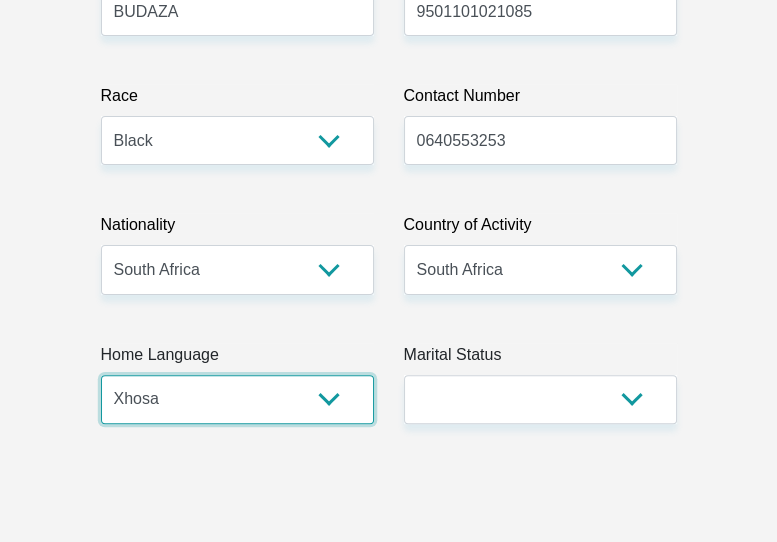 click on "Afrikaans
English
Sepedi
South Ndebele
Southern Sotho
Swati
Tsonga
Tswana
Venda
Xhosa
Zulu
Other" at bounding box center [237, 399] 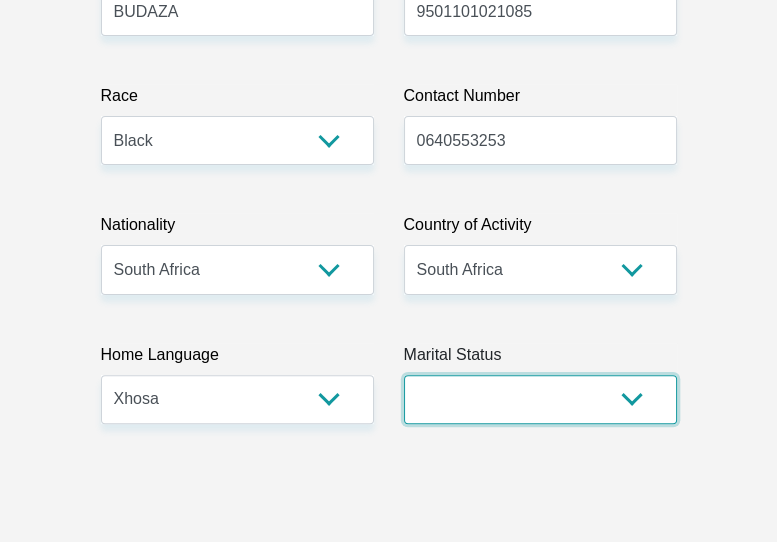 click on "Married ANC
Single
Divorced
Widowed
Married COP or Customary Law" at bounding box center (540, 399) 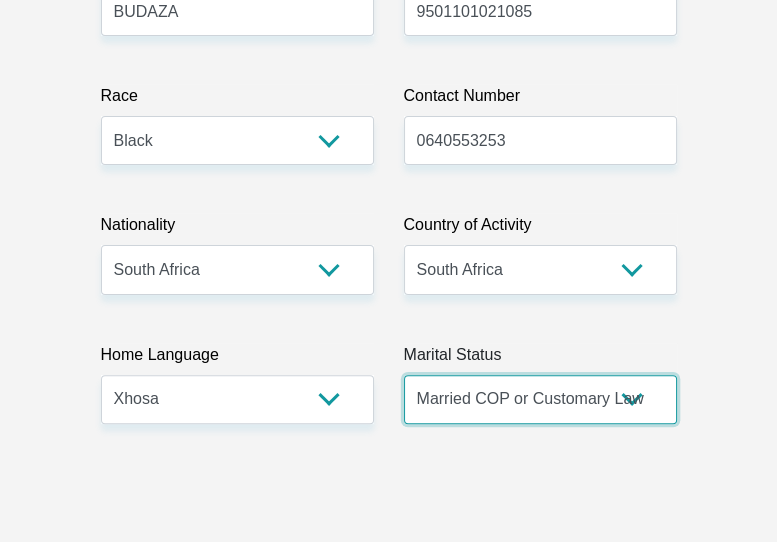 click on "Married ANC
Single
Divorced
Widowed
Married COP or Customary Law" at bounding box center (540, 399) 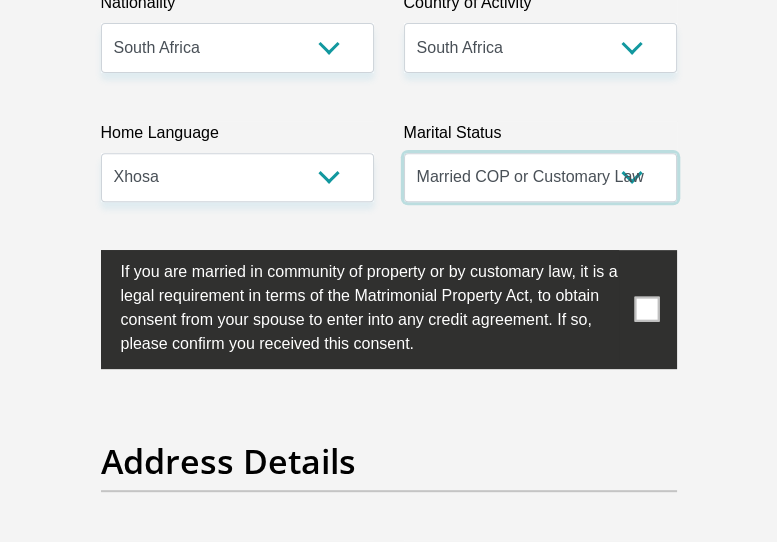 scroll, scrollTop: 888, scrollLeft: 0, axis: vertical 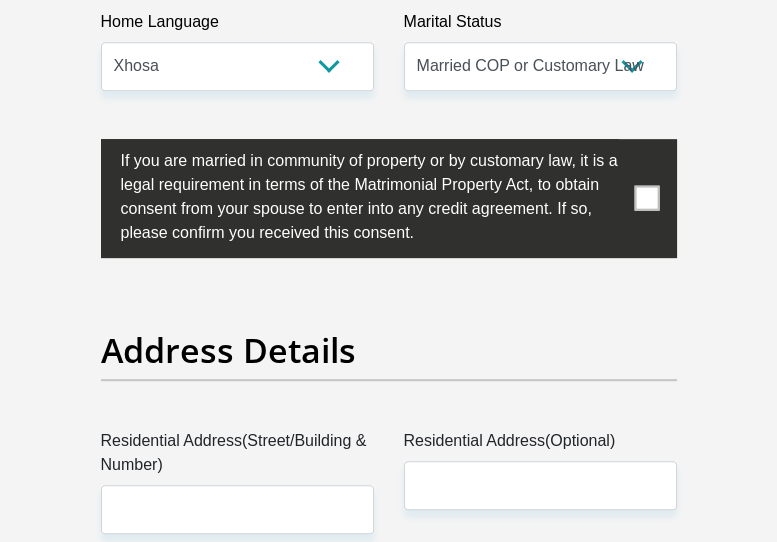 click at bounding box center [646, 198] 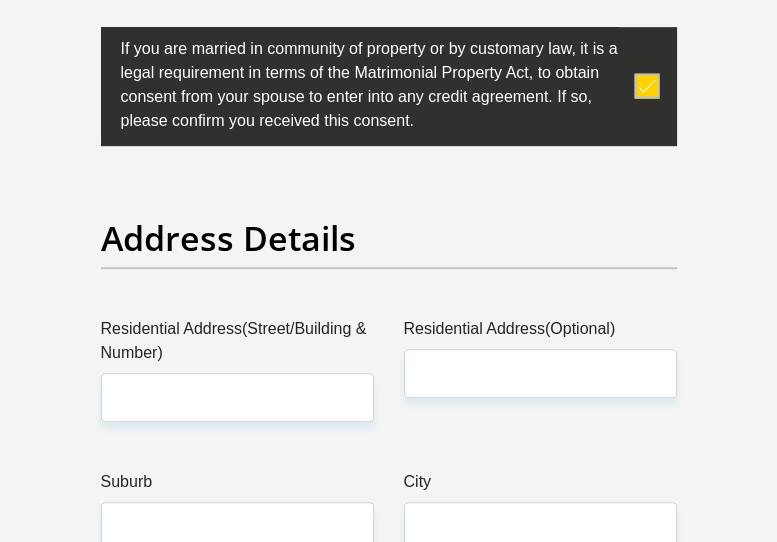 scroll, scrollTop: 1111, scrollLeft: 0, axis: vertical 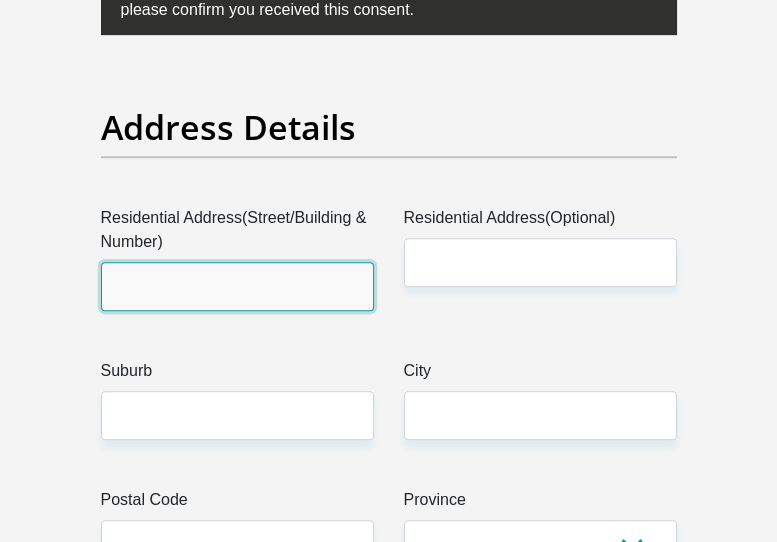 click on "Residential Address(Street/Building & Number)" at bounding box center [237, 286] 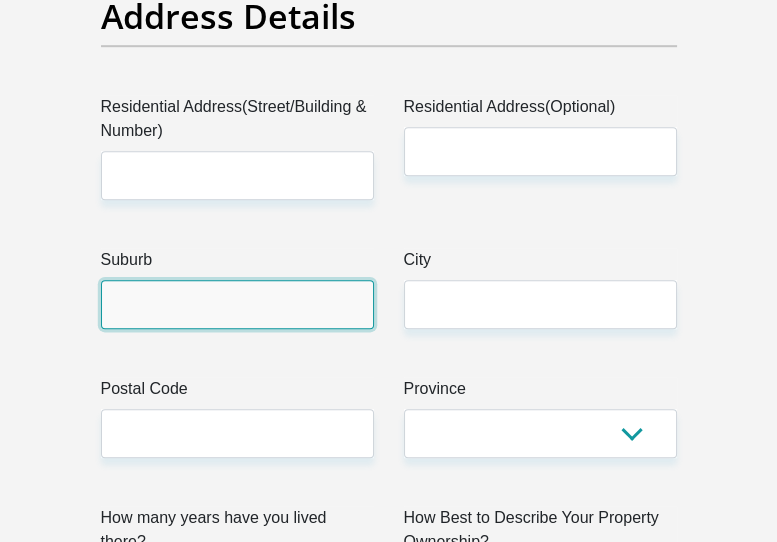click on "Suburb" at bounding box center (237, 304) 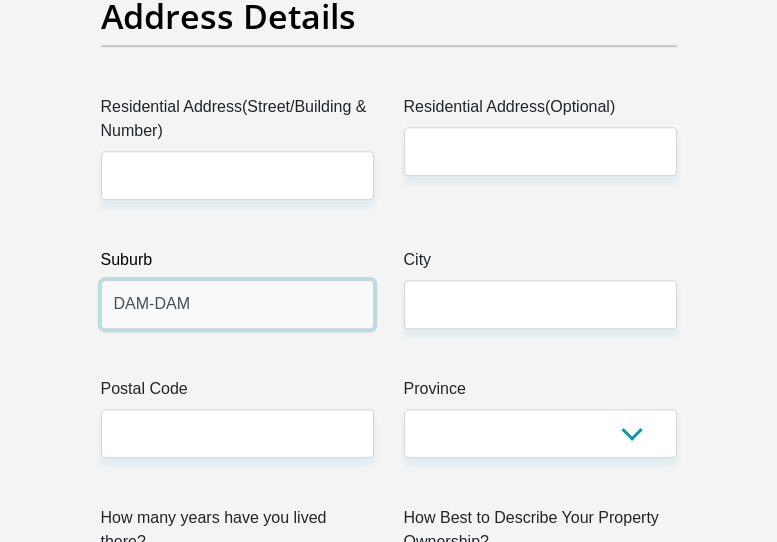 type on "DAM-DAM" 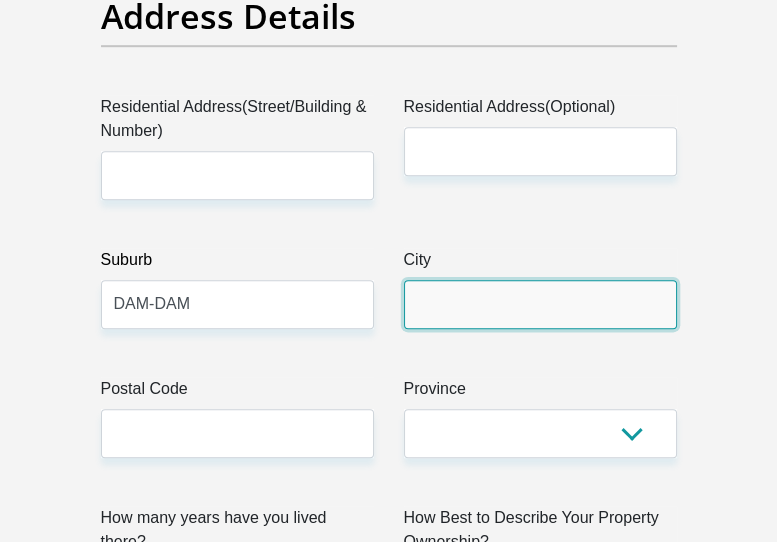 click on "City" at bounding box center (540, 304) 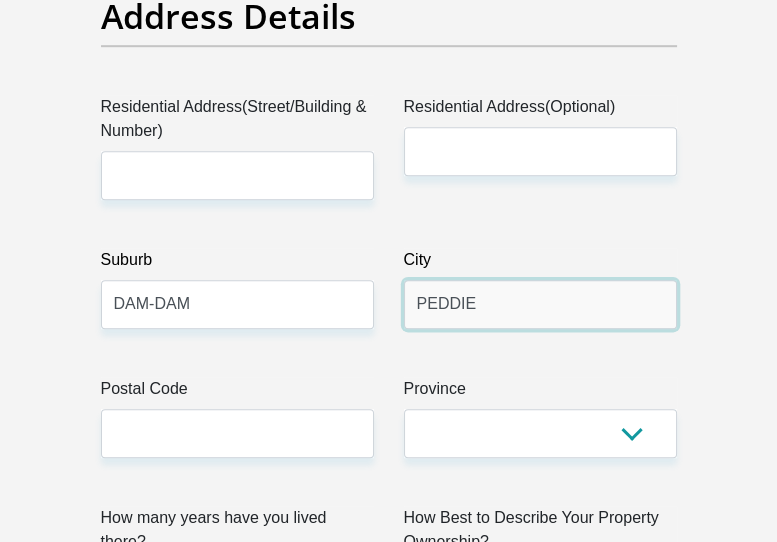 scroll, scrollTop: 1333, scrollLeft: 0, axis: vertical 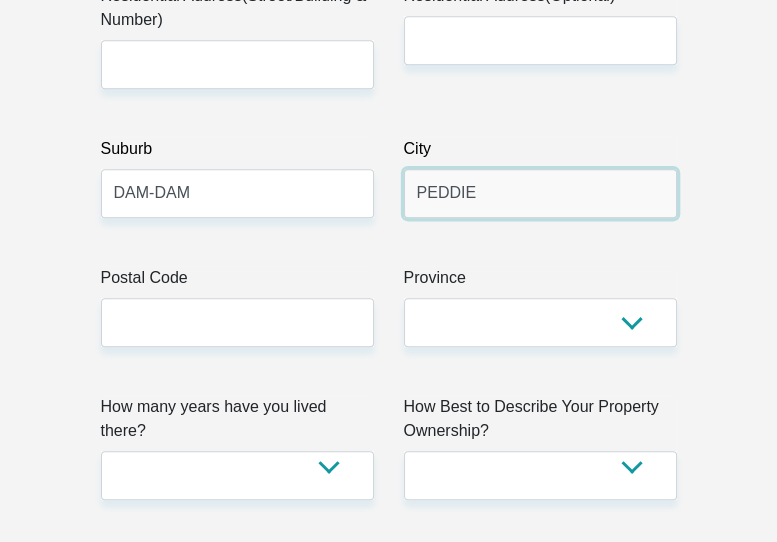 type on "PEDDIE" 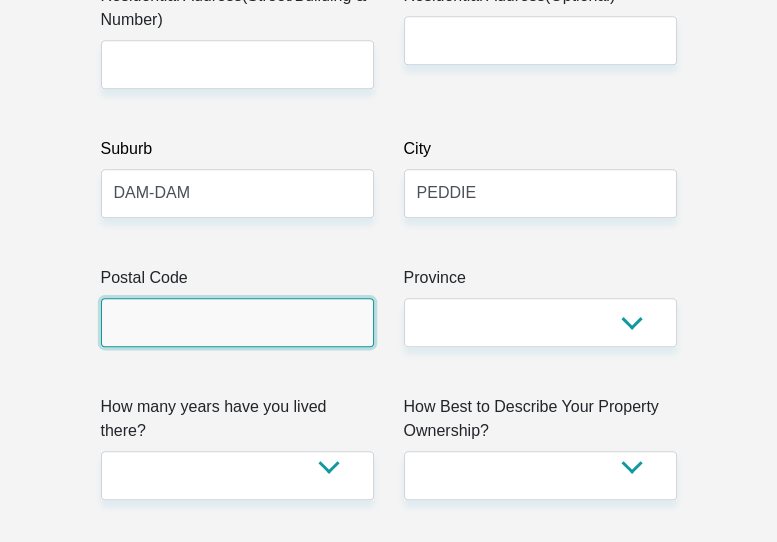 click on "Postal Code" at bounding box center [237, 322] 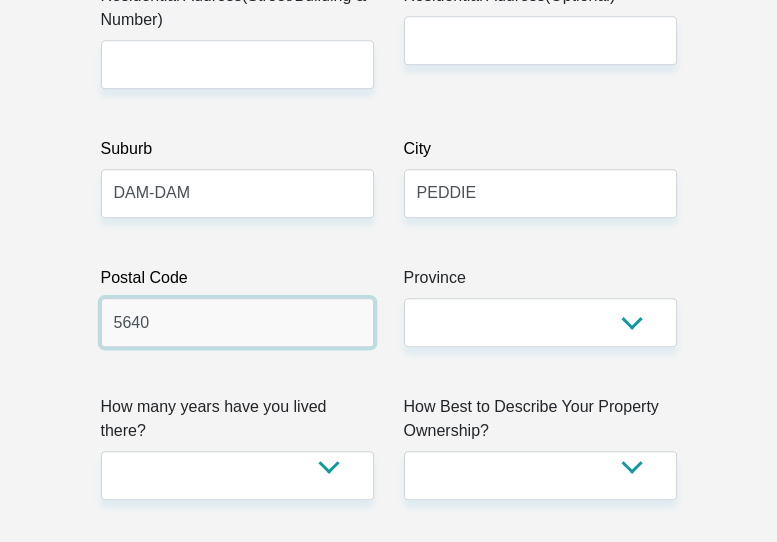 type on "5640" 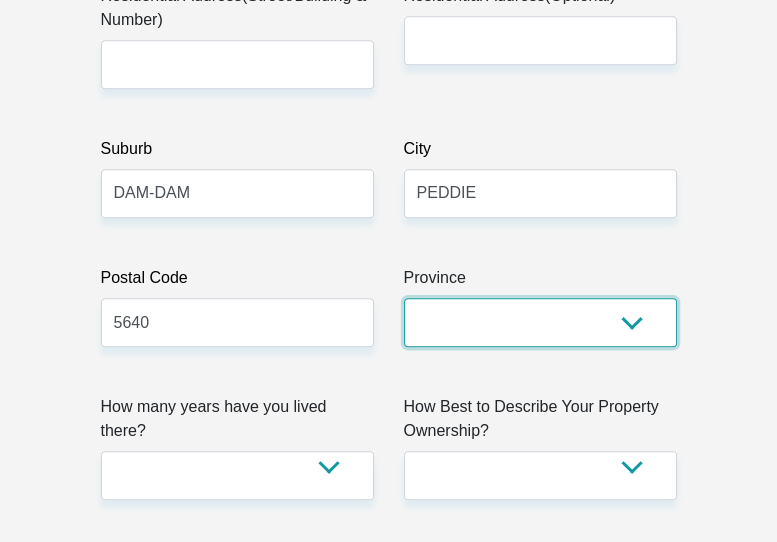 click on "Eastern Cape
Free State
Gauteng
KwaZulu-Natal
Limpopo
Mpumalanga
Northern Cape
North West
Western Cape" at bounding box center [540, 322] 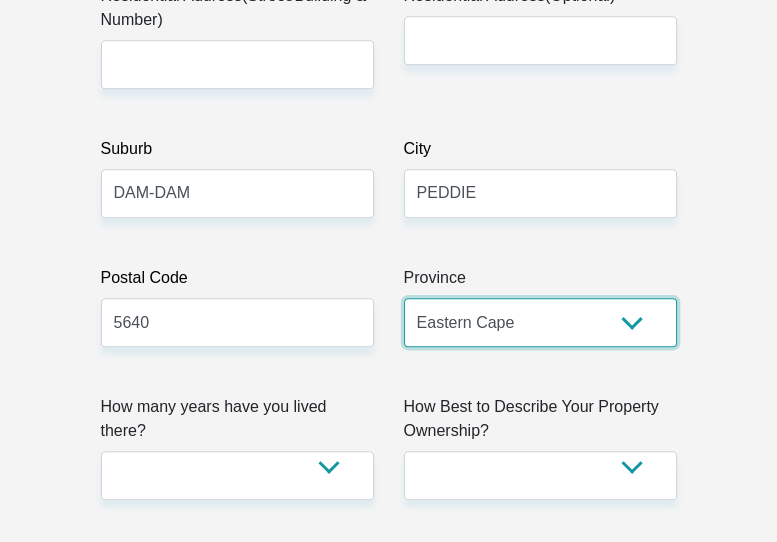 click on "Eastern Cape
Free State
Gauteng
KwaZulu-Natal
Limpopo
Mpumalanga
Northern Cape
North West
Western Cape" at bounding box center (540, 322) 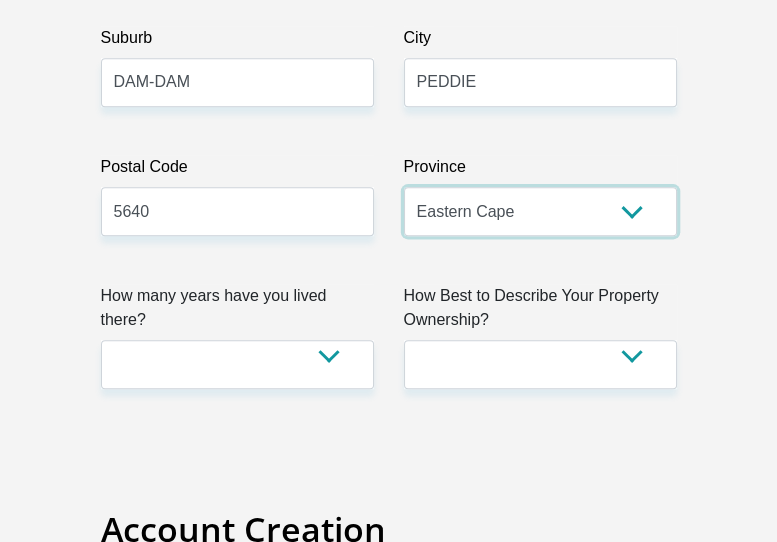 scroll, scrollTop: 1555, scrollLeft: 0, axis: vertical 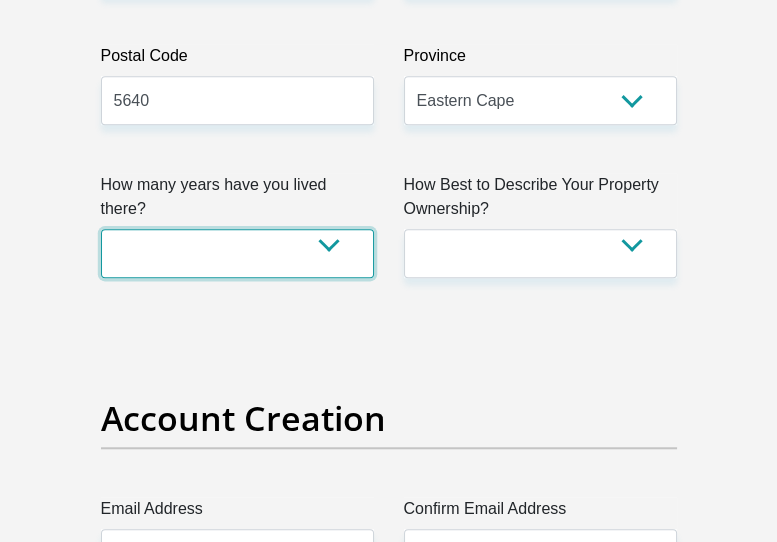 click on "less than 1 year
1-3 years
3-5 years
5+ years" at bounding box center [237, 253] 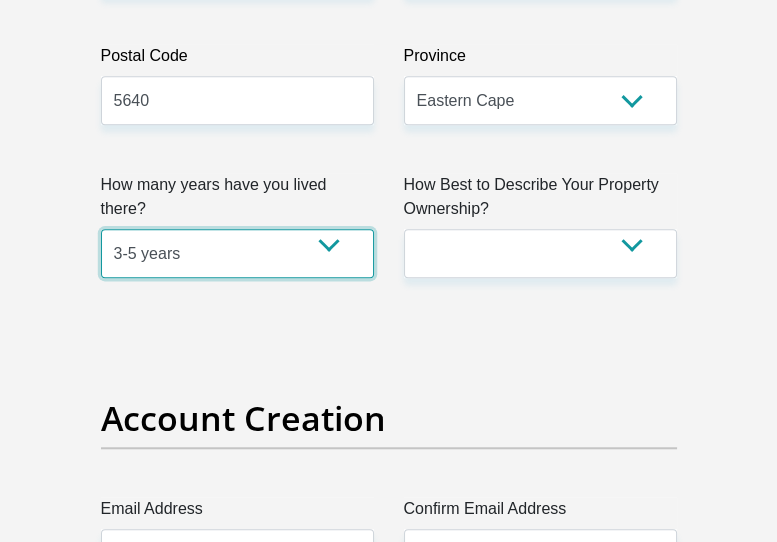 click on "less than 1 year
1-3 years
3-5 years
5+ years" at bounding box center [237, 253] 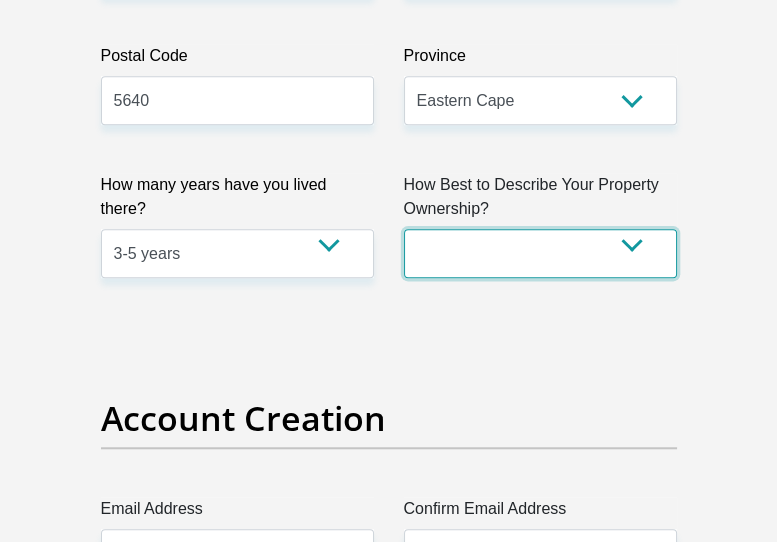 click on "Owned
Rented
Family Owned
Company Dwelling" at bounding box center [540, 253] 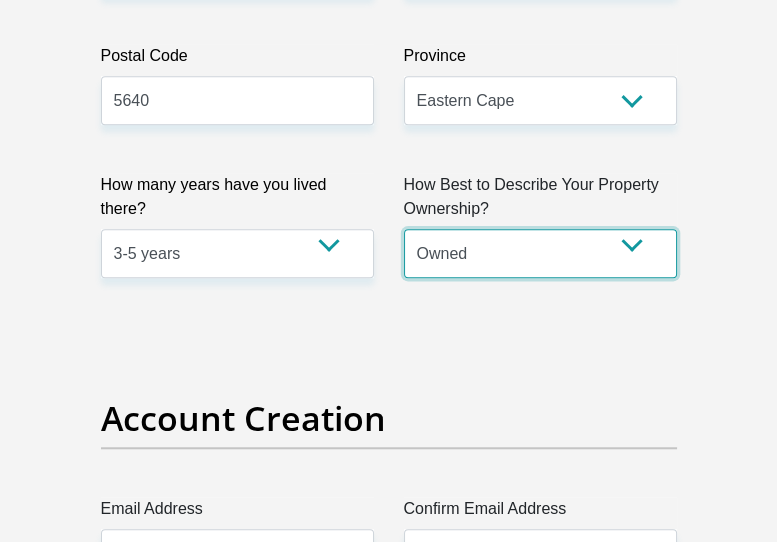 click on "Owned
Rented
Family Owned
Company Dwelling" at bounding box center (540, 253) 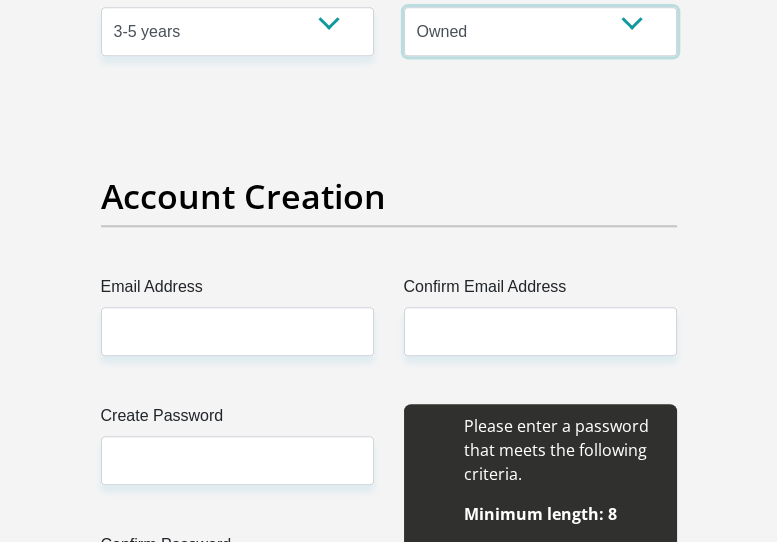 scroll, scrollTop: 1888, scrollLeft: 0, axis: vertical 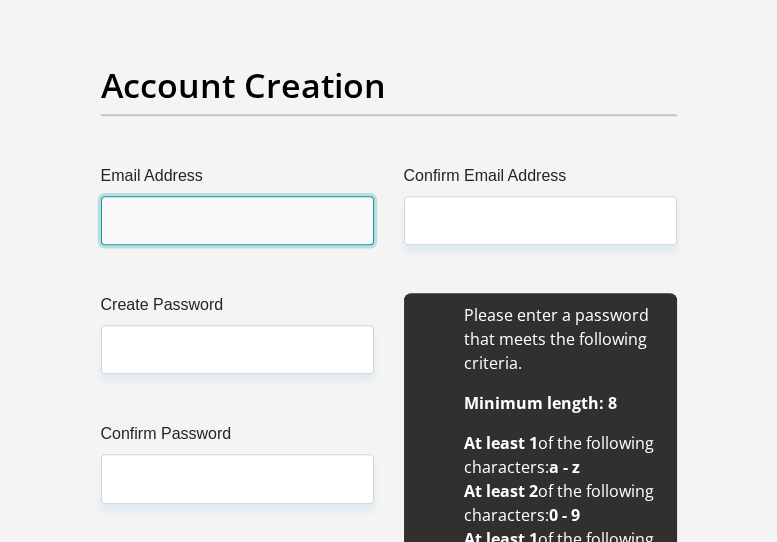 click on "Email Address" at bounding box center (237, 220) 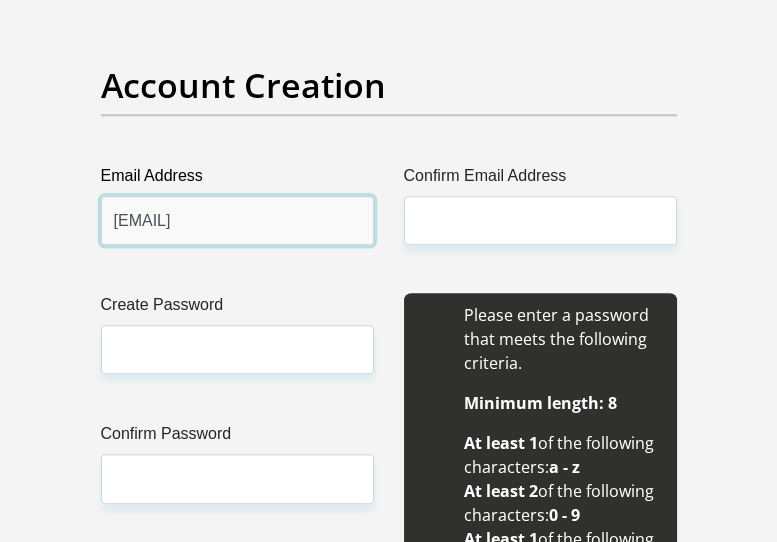type on "[EMAIL]" 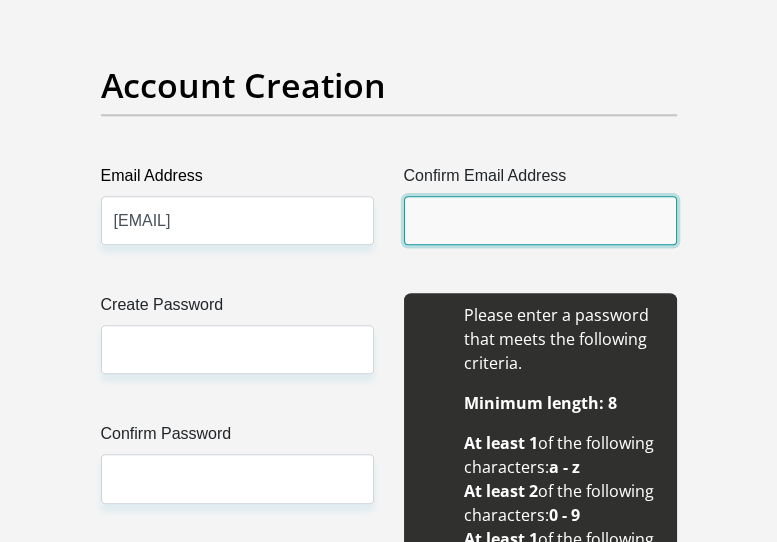 click on "Confirm Email Address" at bounding box center [540, 220] 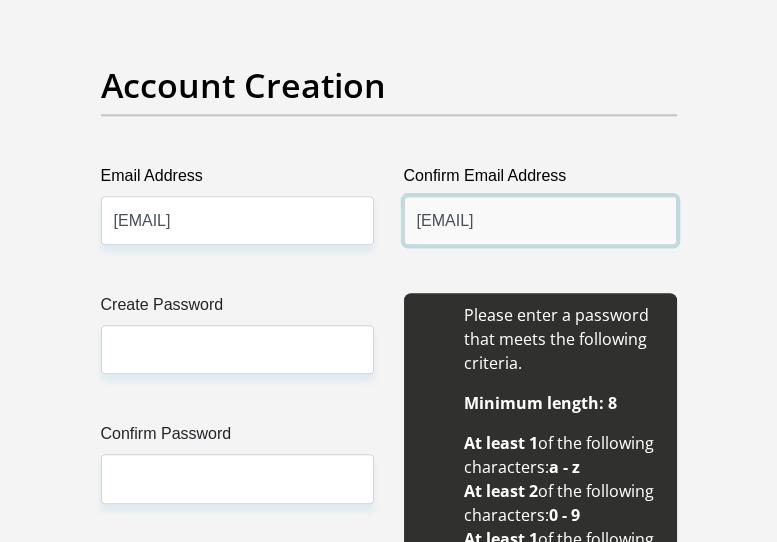 type on "[EMAIL]" 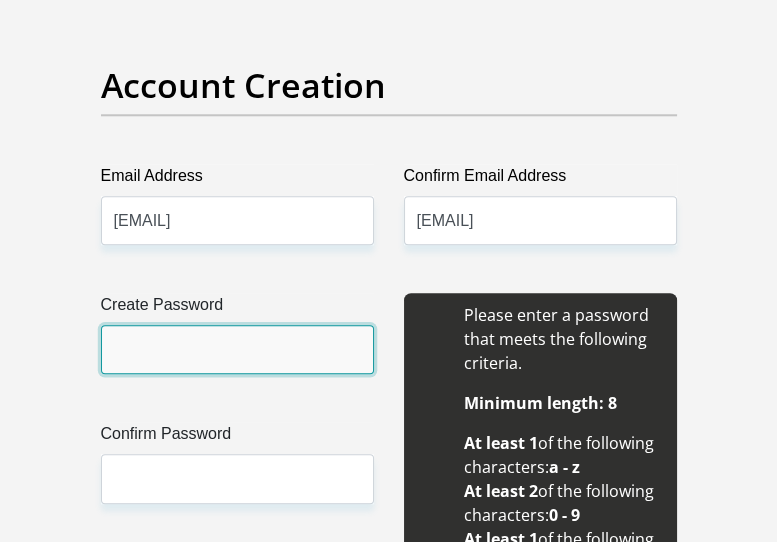 click on "Create Password" at bounding box center [237, 349] 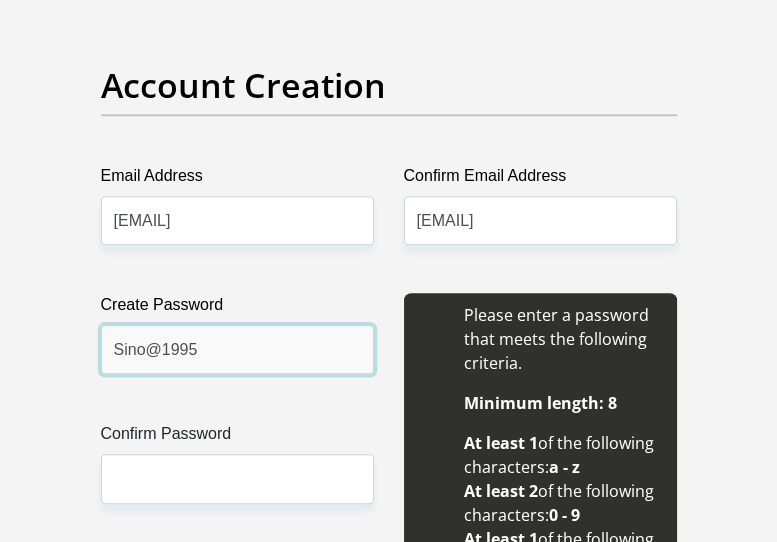 type on "Sino@1995" 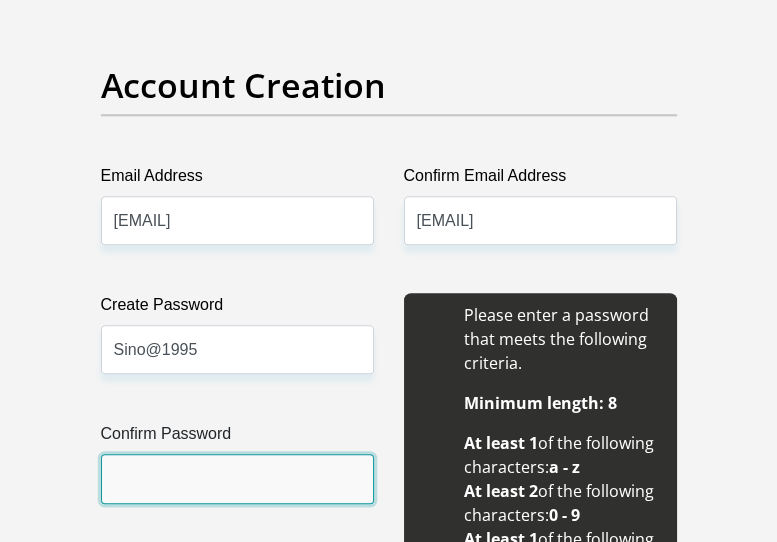 click on "Confirm Password" at bounding box center [237, 478] 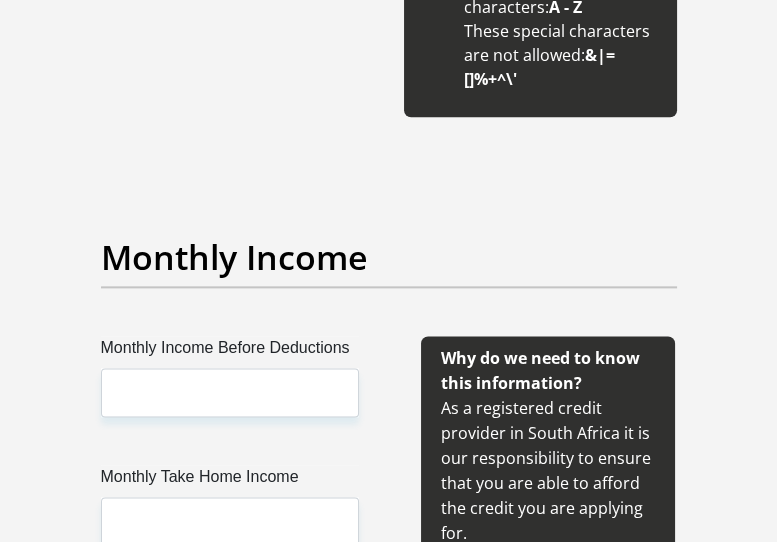 scroll, scrollTop: 2555, scrollLeft: 0, axis: vertical 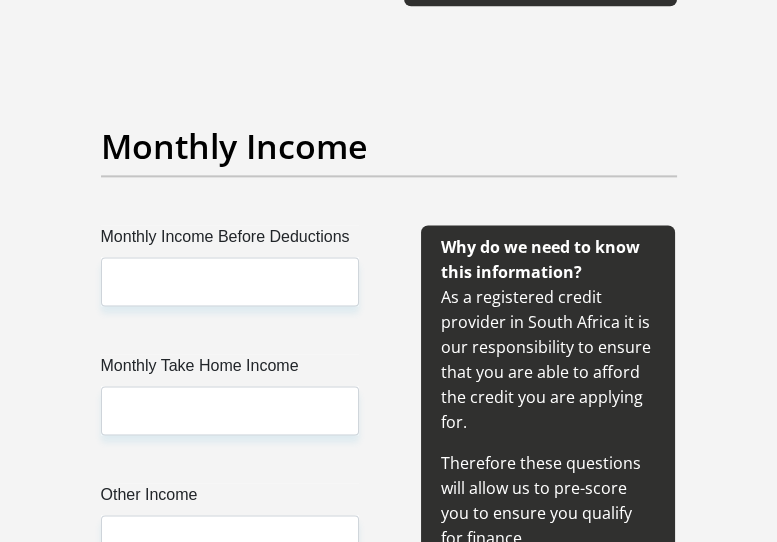 type on "Sino@1995" 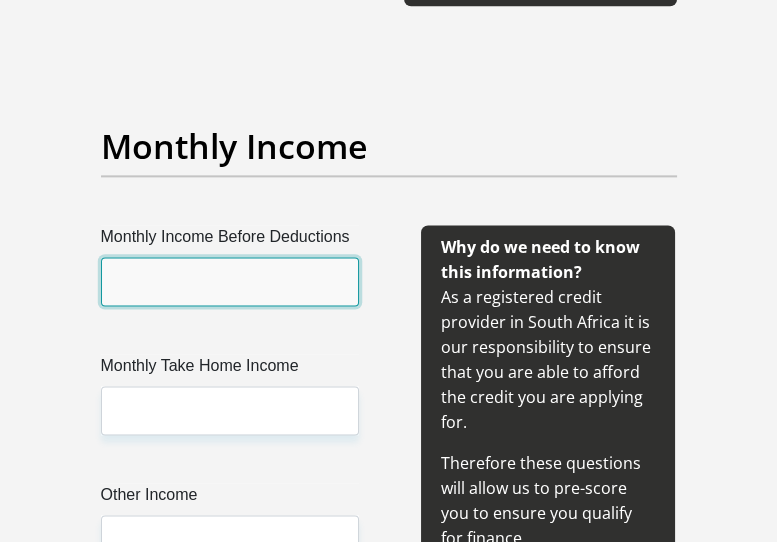click on "Monthly Income Before Deductions" at bounding box center [230, 281] 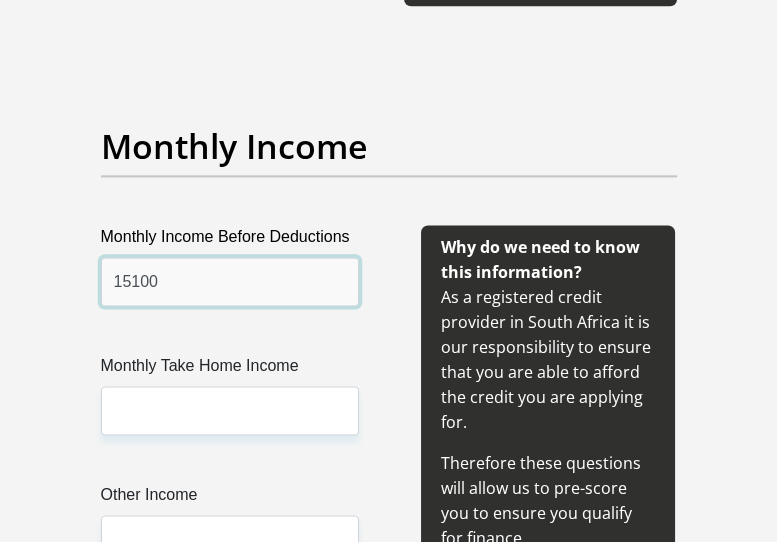 type on "15100" 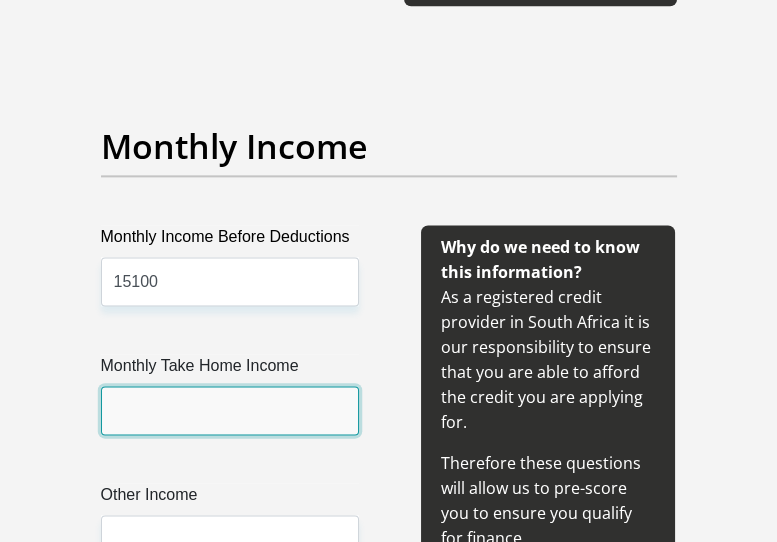 click on "Monthly Take Home Income" at bounding box center [230, 410] 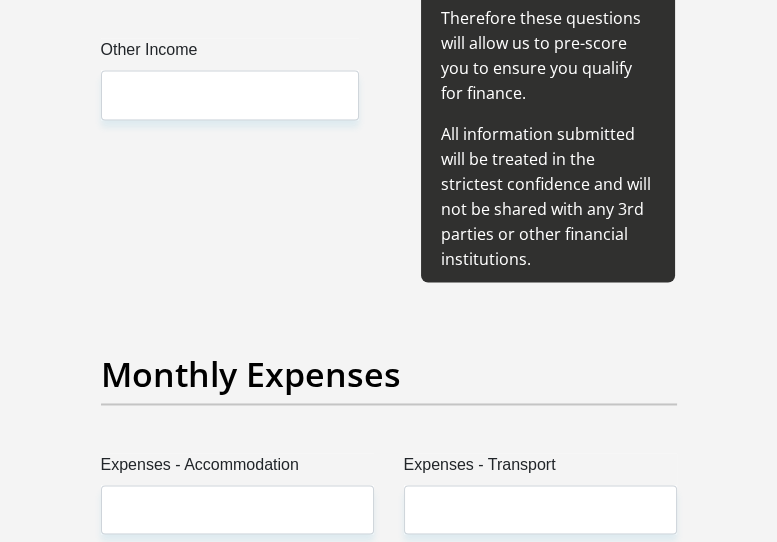scroll, scrollTop: 3222, scrollLeft: 0, axis: vertical 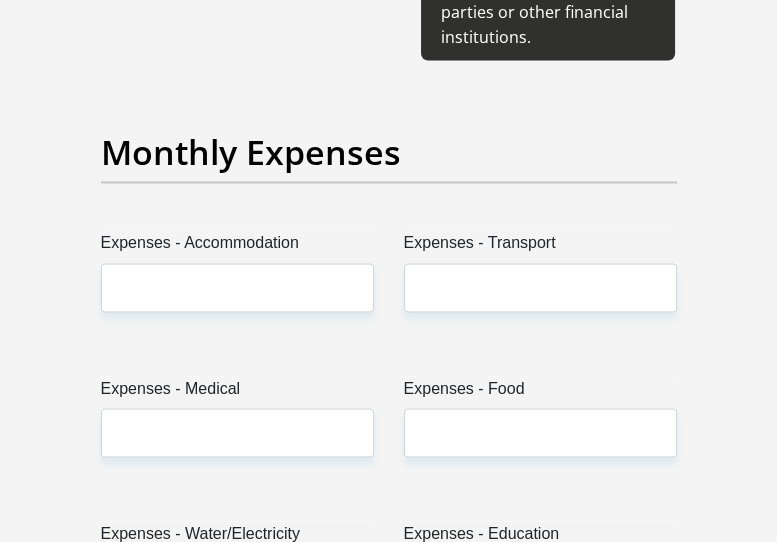 type on "12900" 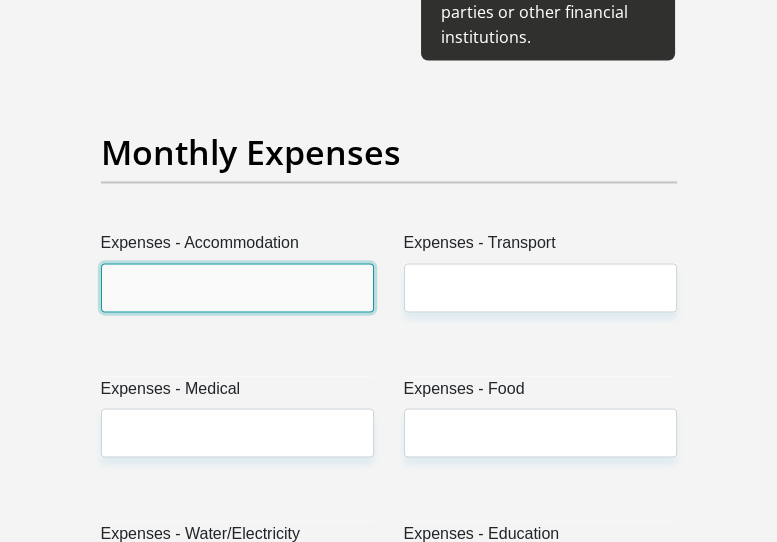 click on "Expenses - Accommodation" at bounding box center (237, 287) 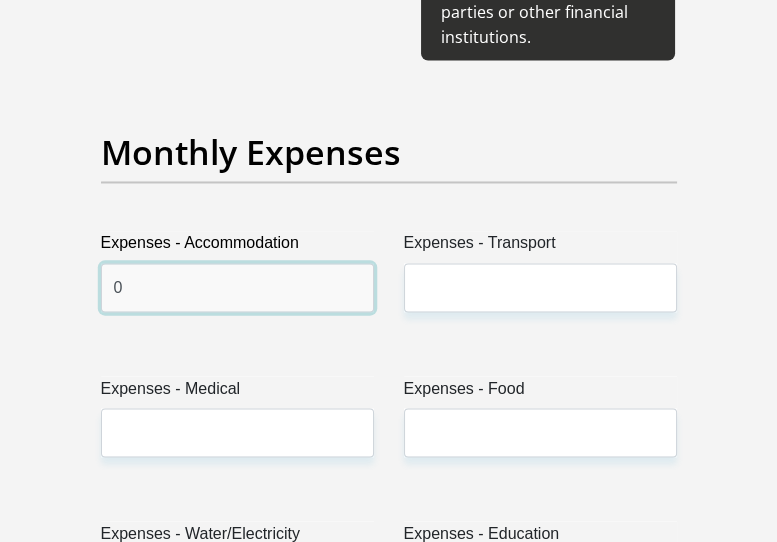 type on "0" 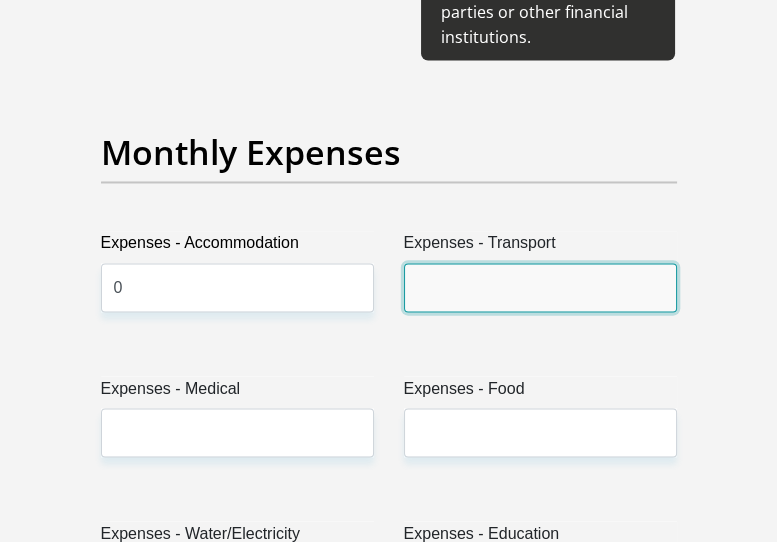 click on "Expenses - Transport" at bounding box center (540, 287) 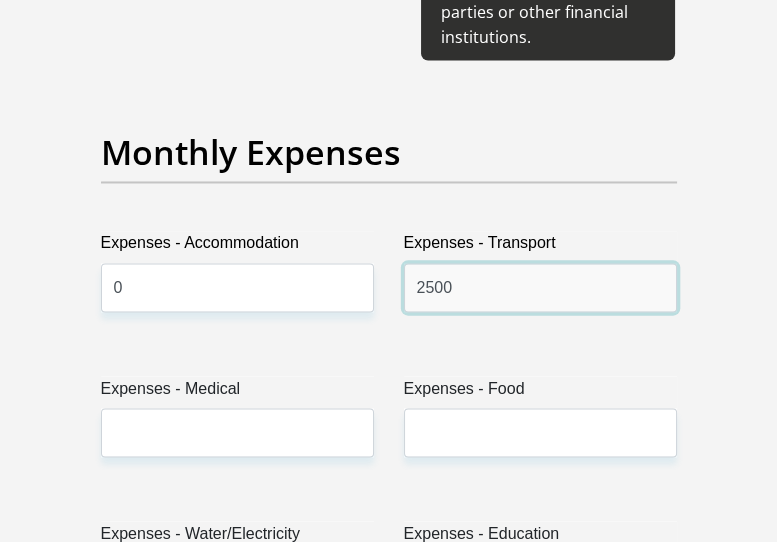 scroll, scrollTop: 3333, scrollLeft: 0, axis: vertical 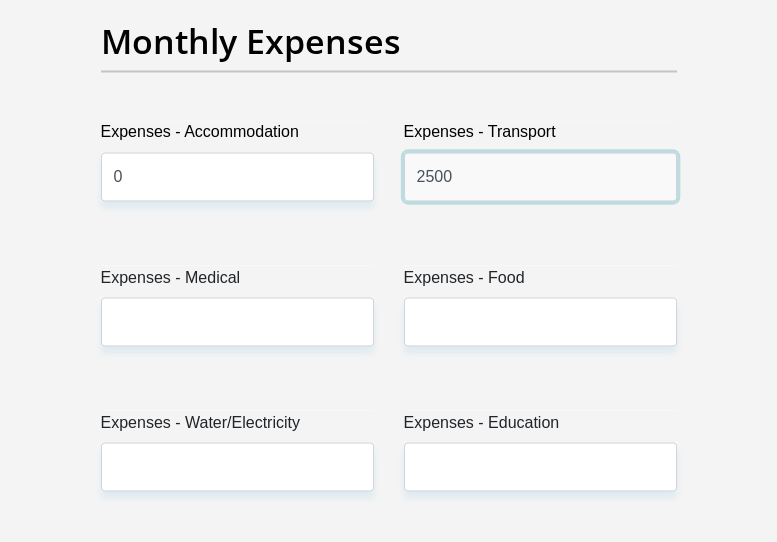 type on "2500" 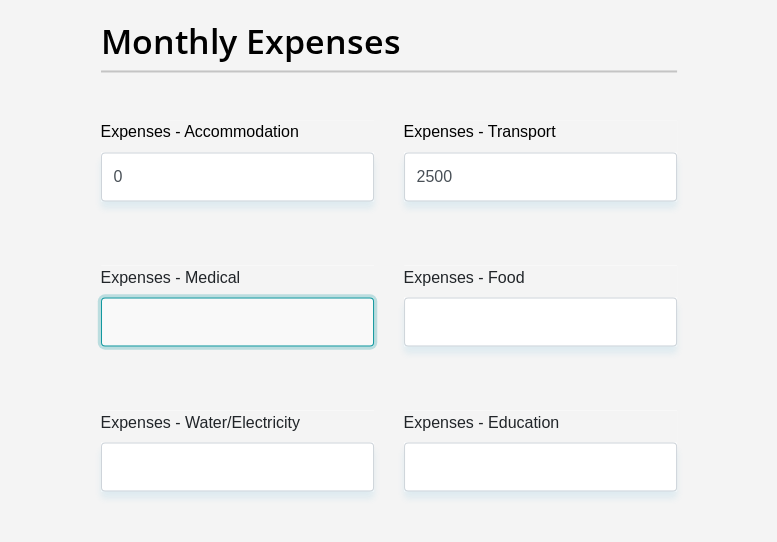 click on "Expenses - Medical" at bounding box center (237, 321) 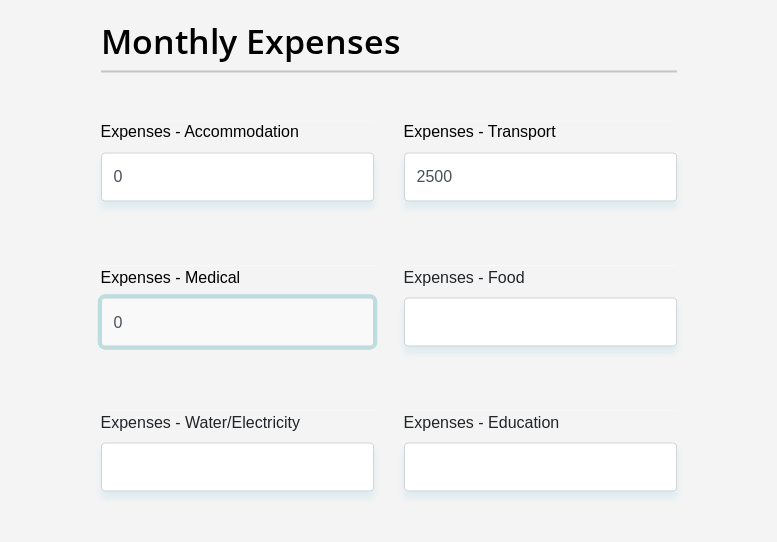 type on "0" 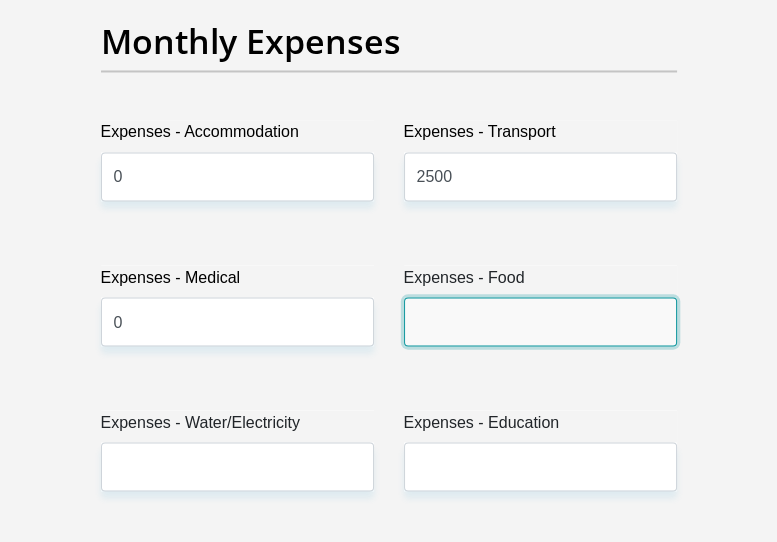 click on "Expenses - Food" at bounding box center [540, 321] 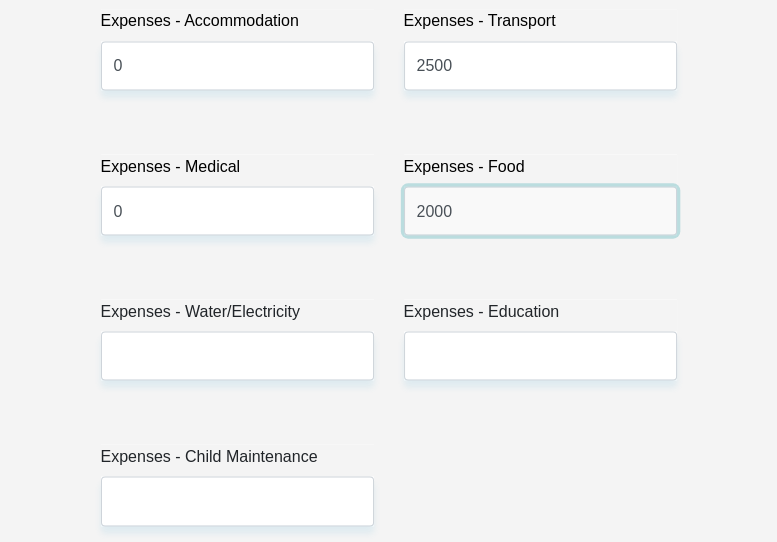 scroll, scrollTop: 3555, scrollLeft: 0, axis: vertical 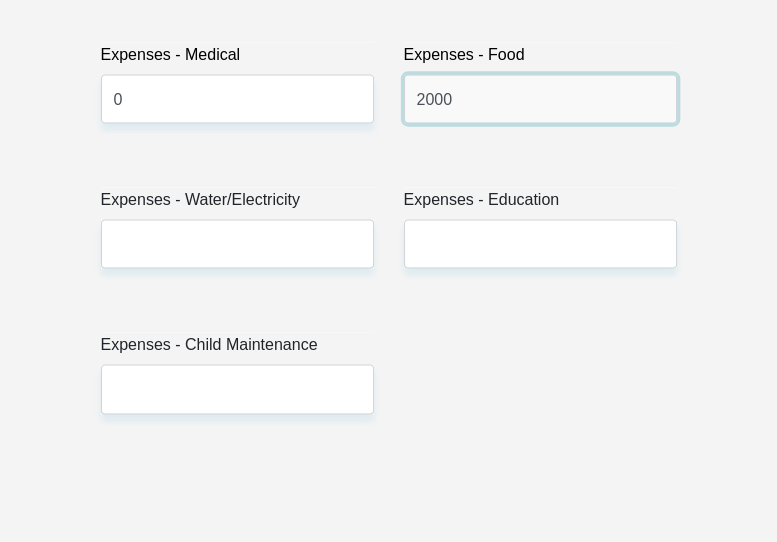 type on "2000" 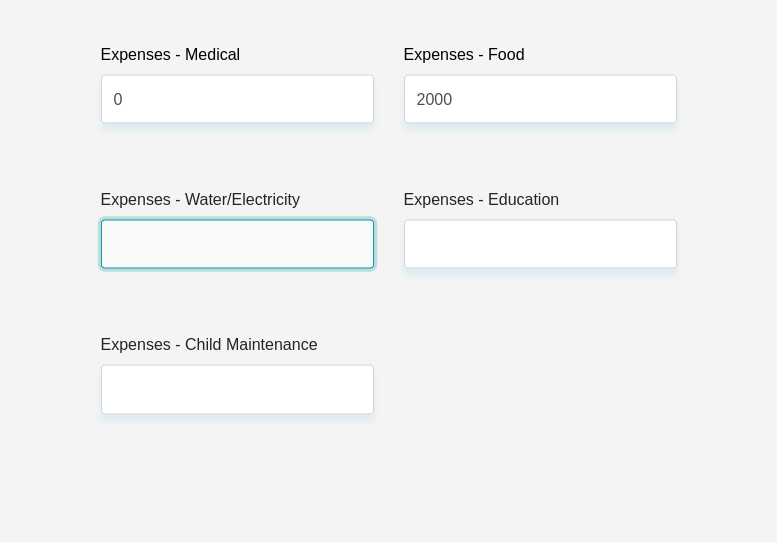click on "Expenses - Water/Electricity" at bounding box center (237, 244) 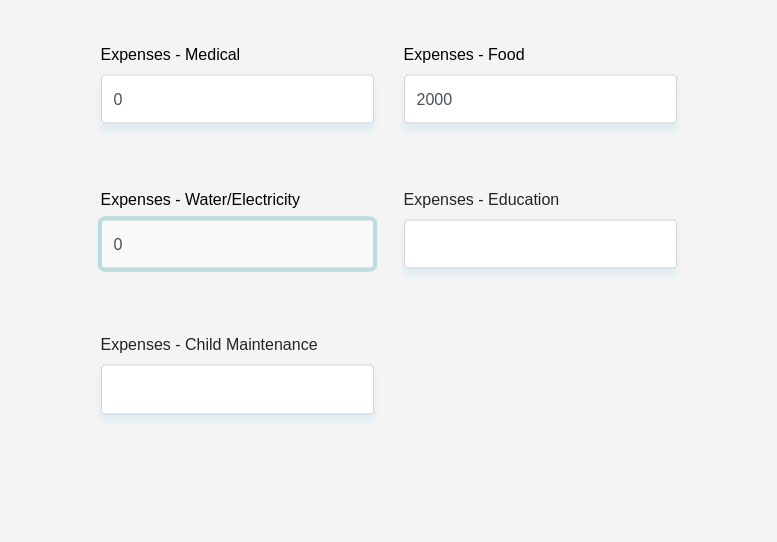 type on "0" 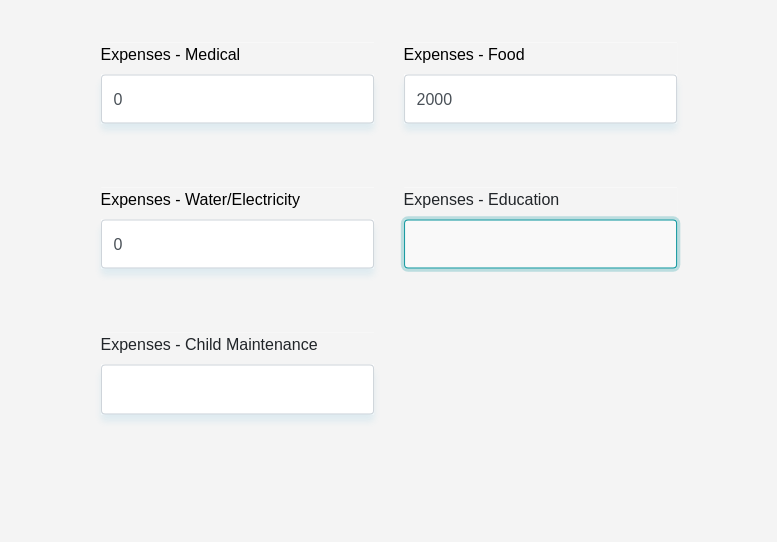 click on "Expenses - Education" at bounding box center (540, 244) 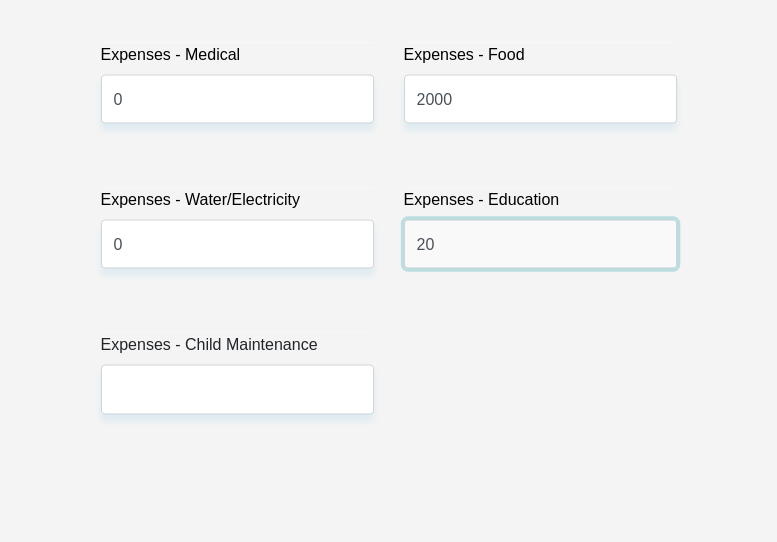 type on "2" 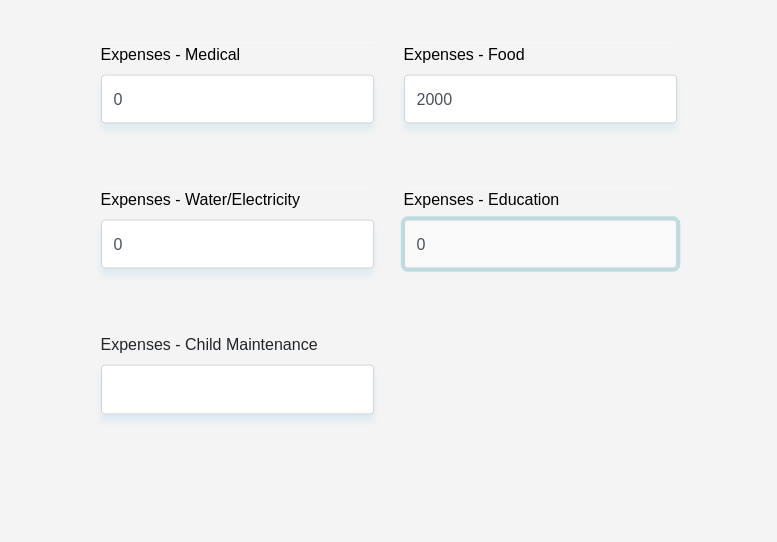 type on "0" 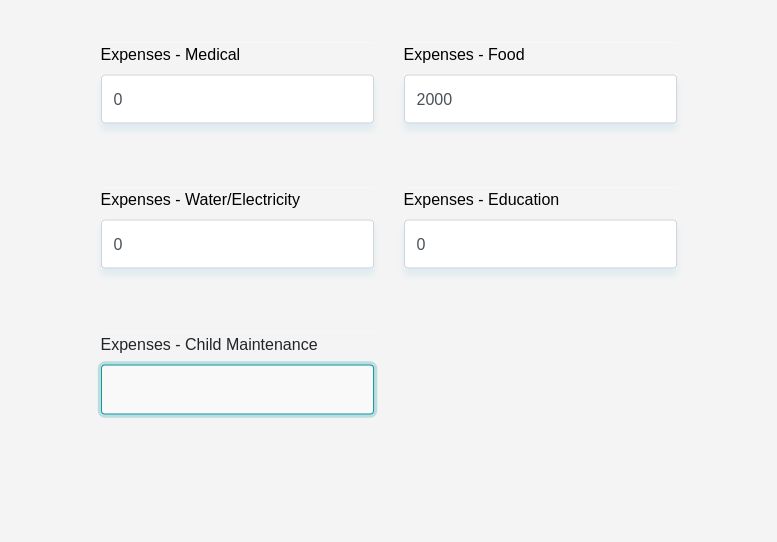 click on "Expenses - Child Maintenance" at bounding box center (237, 389) 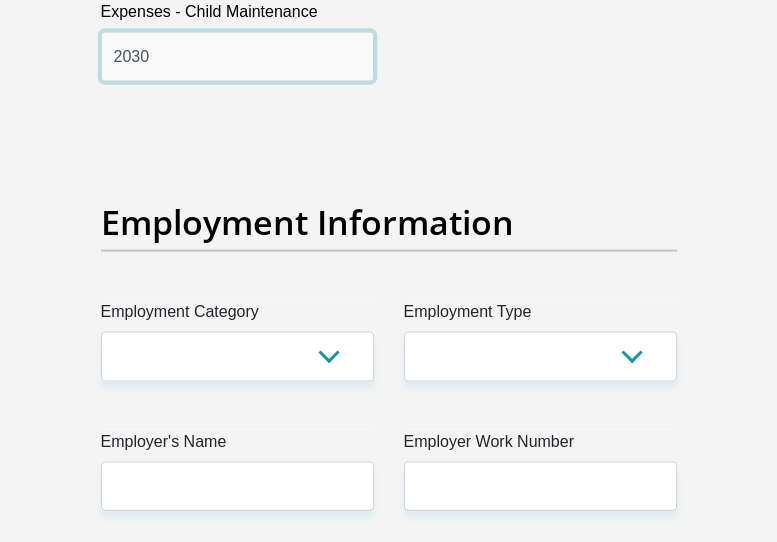 scroll, scrollTop: 4000, scrollLeft: 0, axis: vertical 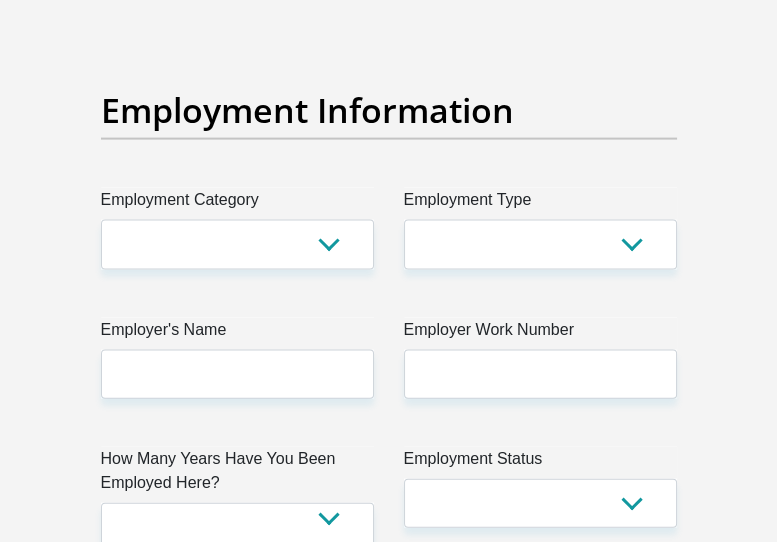 type on "2030" 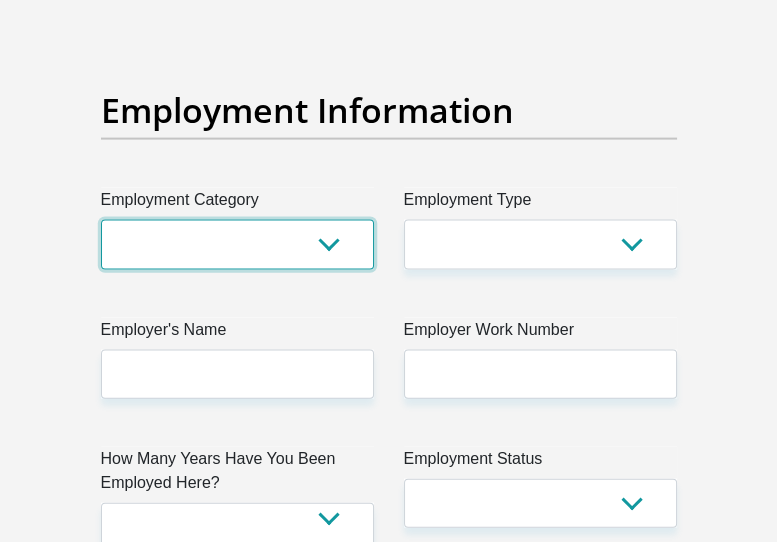 click on "AGRICULTURE
ALCOHOL & TOBACCO
CONSTRUCTION MATERIALS
METALLURGY
EQUIPMENT FOR RENEWABLE ENERGY
SPECIALIZED CONTRACTORS
CAR
GAMING (INCL. INTERNET
OTHER WHOLESALE
UNLICENSED PHARMACEUTICALS
CURRENCY EXCHANGE HOUSES
OTHER FINANCIAL INSTITUTIONS & INSURANCE
REAL ESTATE AGENTS
OIL & GAS
OTHER MATERIALS (E.G. IRON ORE)
PRECIOUS STONES & PRECIOUS METALS
POLITICAL ORGANIZATIONS
RELIGIOUS ORGANIZATIONS(NOT SECTS)
ACTI. HAVING BUSINESS DEAL WITH PUBLIC ADMINISTRATION
LAUNDROMATS" at bounding box center [237, 244] 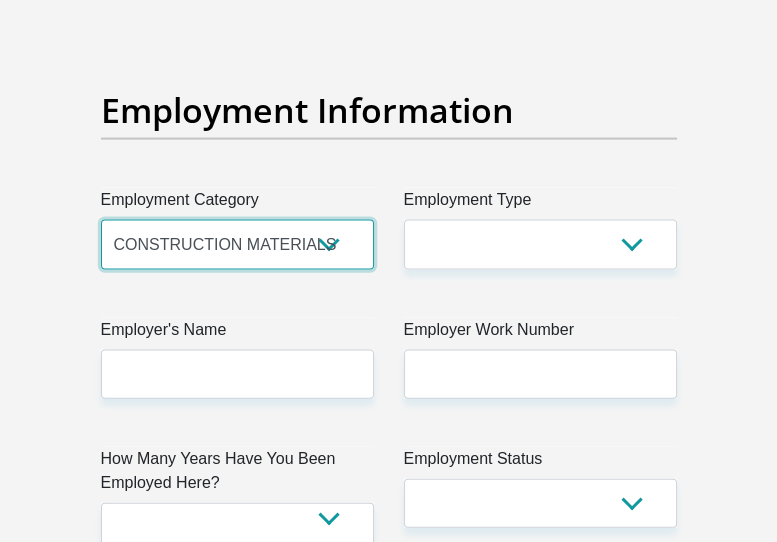 click on "AGRICULTURE
ALCOHOL & TOBACCO
CONSTRUCTION MATERIALS
METALLURGY
EQUIPMENT FOR RENEWABLE ENERGY
SPECIALIZED CONTRACTORS
CAR
GAMING (INCL. INTERNET
OTHER WHOLESALE
UNLICENSED PHARMACEUTICALS
CURRENCY EXCHANGE HOUSES
OTHER FINANCIAL INSTITUTIONS & INSURANCE
REAL ESTATE AGENTS
OIL & GAS
OTHER MATERIALS (E.G. IRON ORE)
PRECIOUS STONES & PRECIOUS METALS
POLITICAL ORGANIZATIONS
RELIGIOUS ORGANIZATIONS(NOT SECTS)
ACTI. HAVING BUSINESS DEAL WITH PUBLIC ADMINISTRATION
LAUNDROMATS" at bounding box center [237, 244] 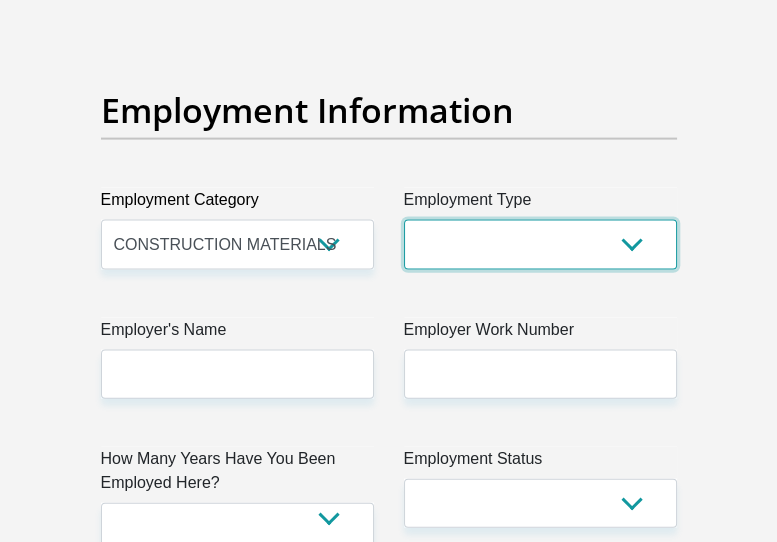 click on "College/Lecturer
Craft Seller
Creative
Driver
Executive
Farmer
Forces - Non Commissioned
Forces - Officer
Hawker
Housewife
Labourer
Licenced Professional
Manager
Miner
Non Licenced Professional
Office Staff/Clerk
Outside Worker
Pensioner
Permanent Teacher
Production/Manufacturing
Sales
Self-Employed
Semi-Professional Worker
Service Industry  Social Worker  Student" at bounding box center [540, 244] 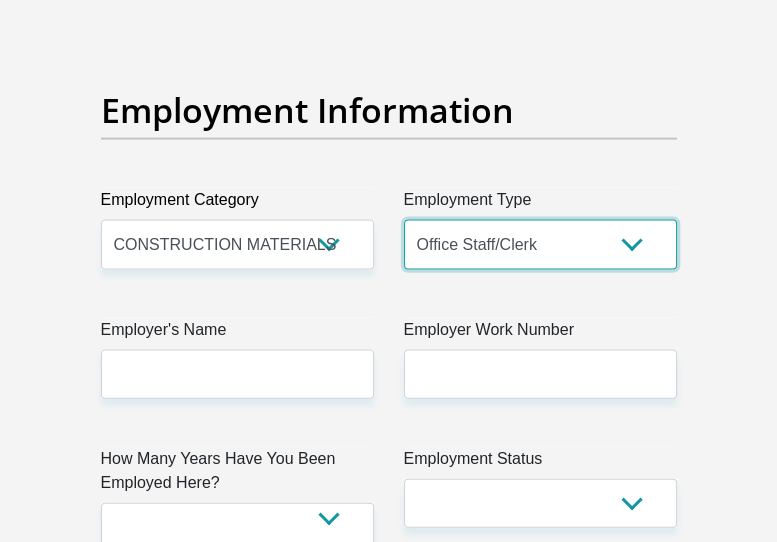 click on "College/Lecturer
Craft Seller
Creative
Driver
Executive
Farmer
Forces - Non Commissioned
Forces - Officer
Hawker
Housewife
Labourer
Licenced Professional
Manager
Miner
Non Licenced Professional
Office Staff/Clerk
Outside Worker
Pensioner
Permanent Teacher
Production/Manufacturing
Sales
Self-Employed
Semi-Professional Worker
Service Industry  Social Worker  Student" at bounding box center [540, 244] 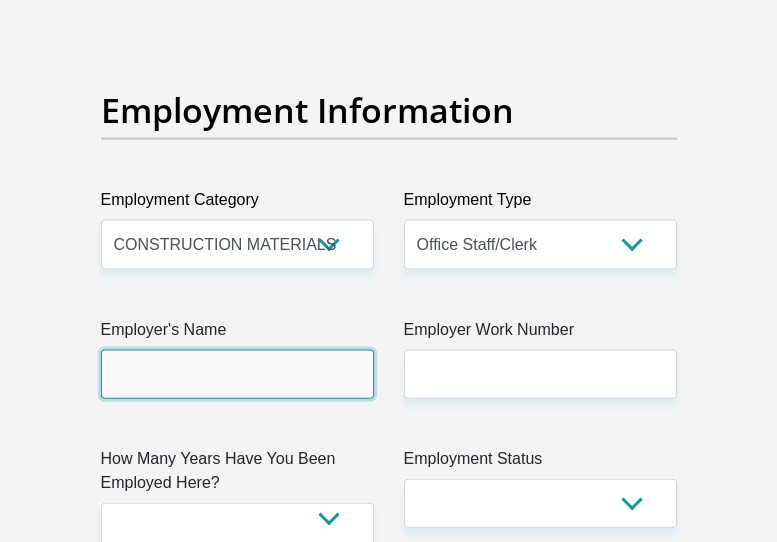 click on "Employer's Name" at bounding box center (237, 374) 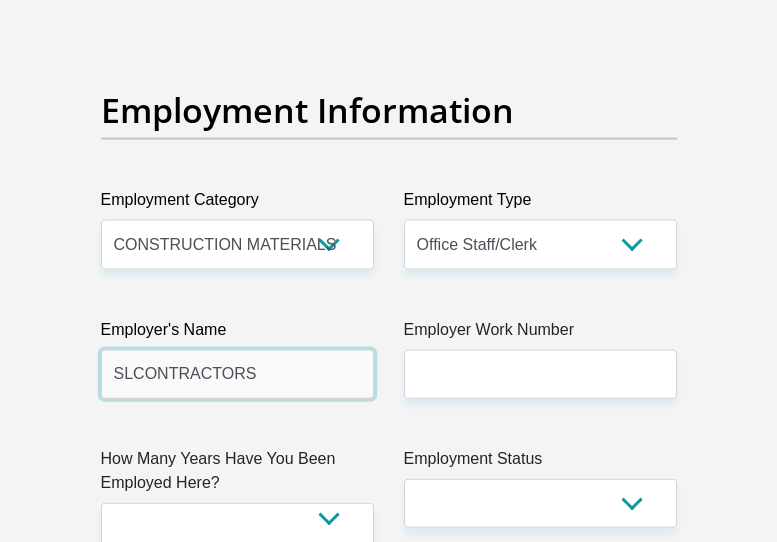type on "SLCONTRACTORS" 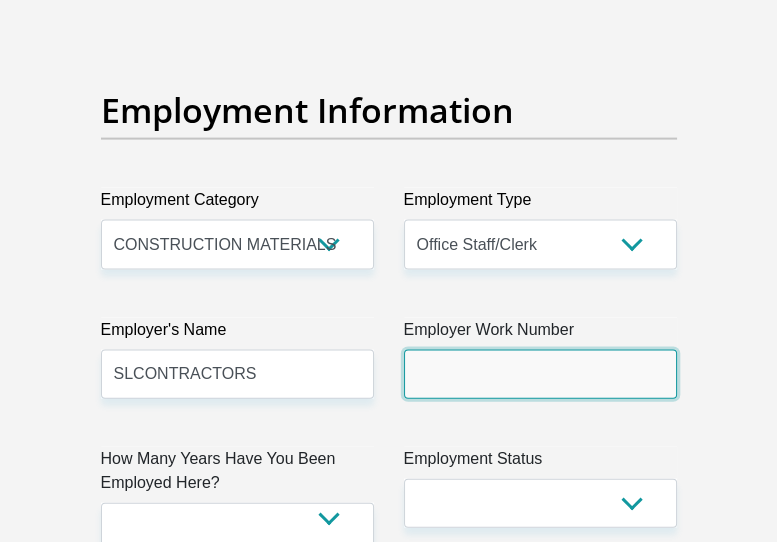 click on "Employer Work Number" at bounding box center (540, 374) 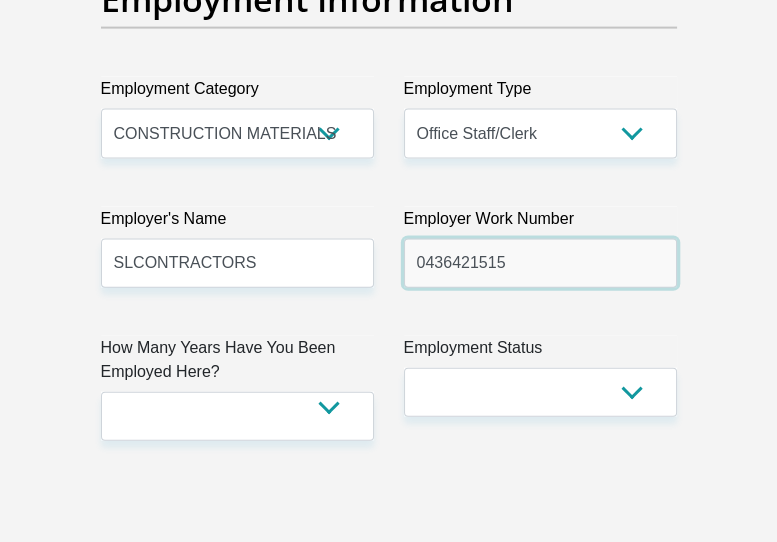scroll, scrollTop: 4222, scrollLeft: 0, axis: vertical 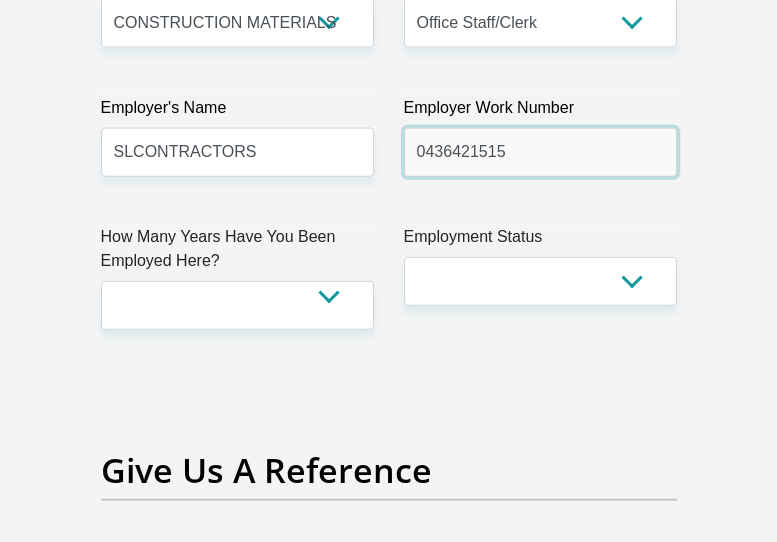type on "0436421515" 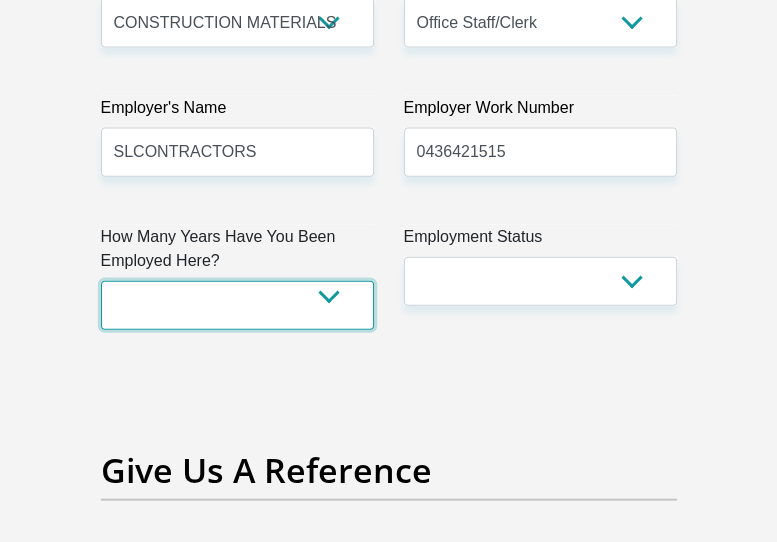 click on "less than 1 year
1-3 years
3-5 years
5+ years" at bounding box center (237, 305) 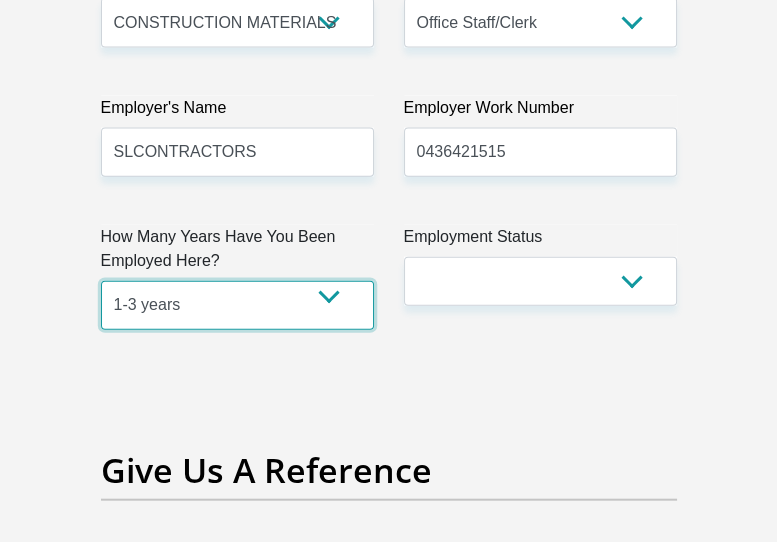 click on "less than 1 year
1-3 years
3-5 years
5+ years" at bounding box center (237, 305) 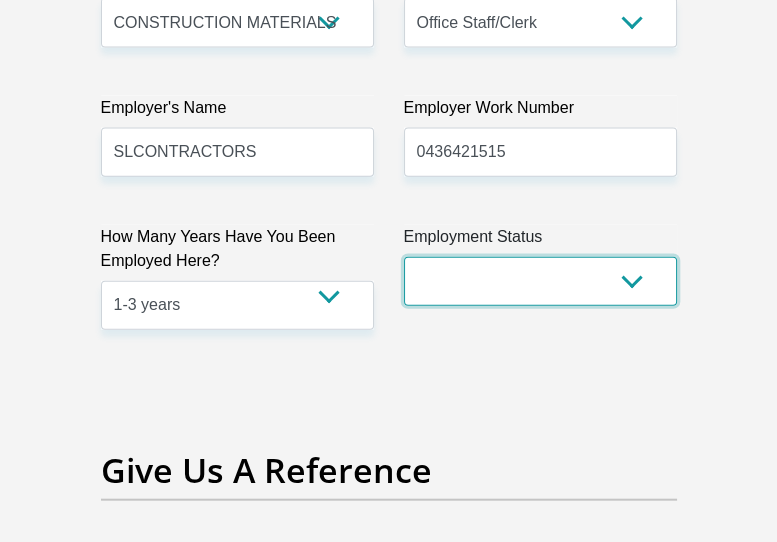 click on "Permanent/Full-time
Part-time/Casual
Contract Worker
Self-Employed
Housewife
Retired
Student
Medically Boarded
Disability
Unemployed" at bounding box center [540, 281] 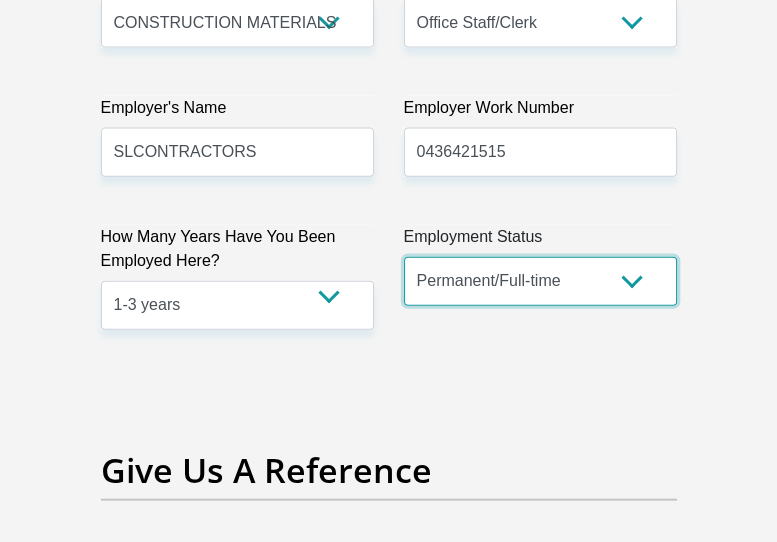 click on "Permanent/Full-time
Part-time/Casual
Contract Worker
Self-Employed
Housewife
Retired
Student
Medically Boarded
Disability
Unemployed" at bounding box center [540, 281] 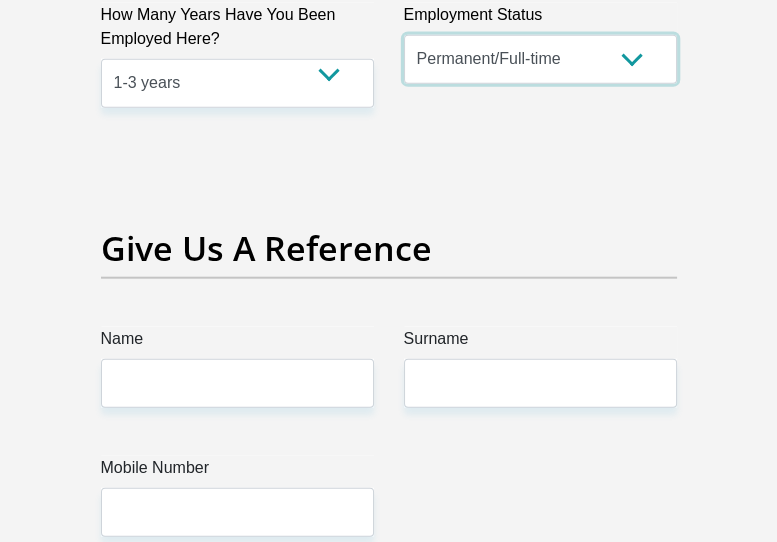 scroll, scrollTop: 4555, scrollLeft: 0, axis: vertical 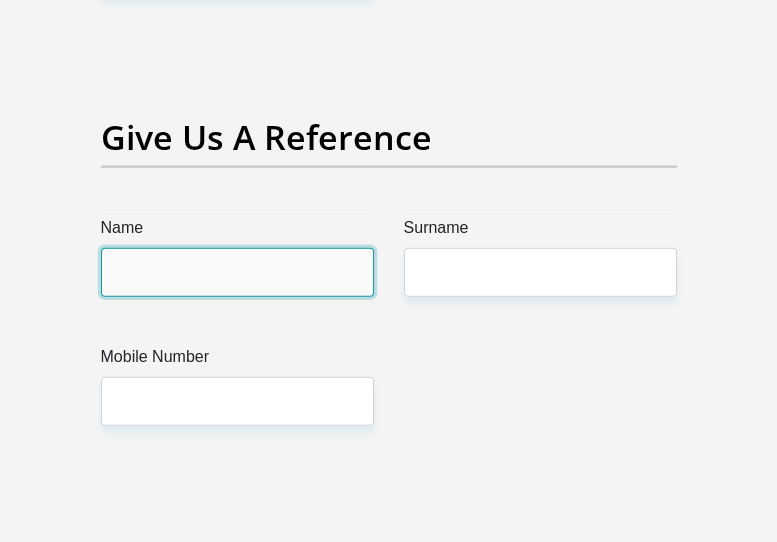click on "Name" at bounding box center [237, 272] 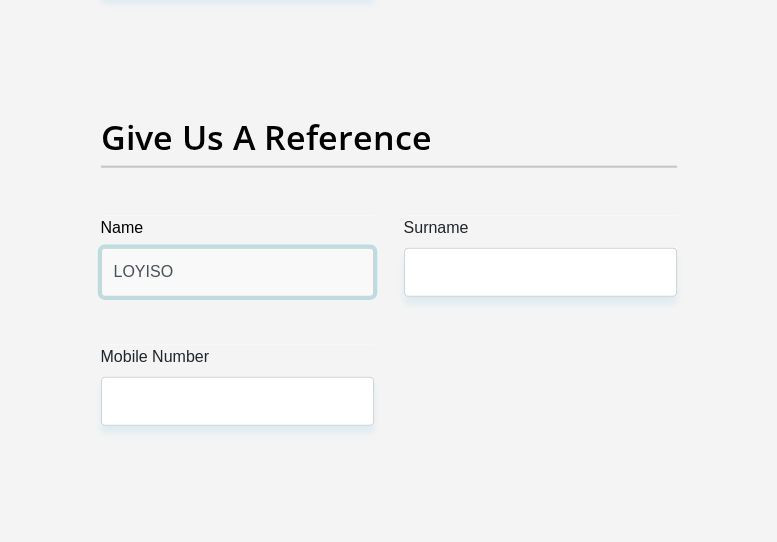 type on "LOYISO" 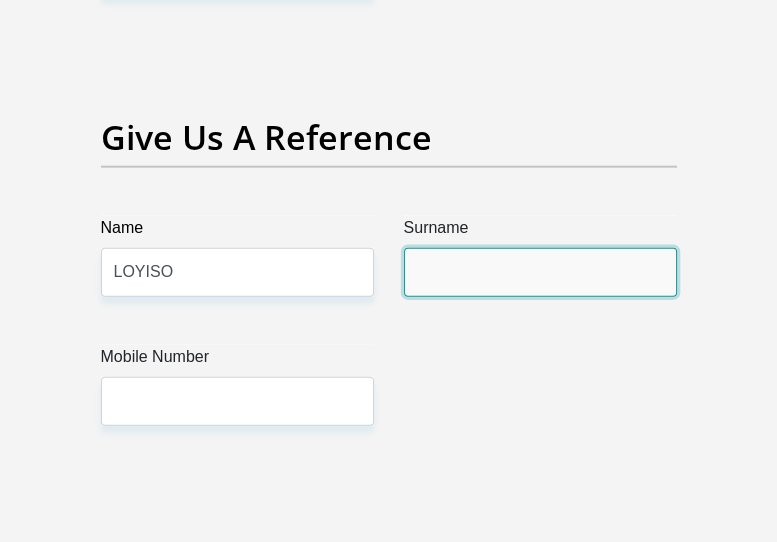 click on "Surname" at bounding box center [540, 272] 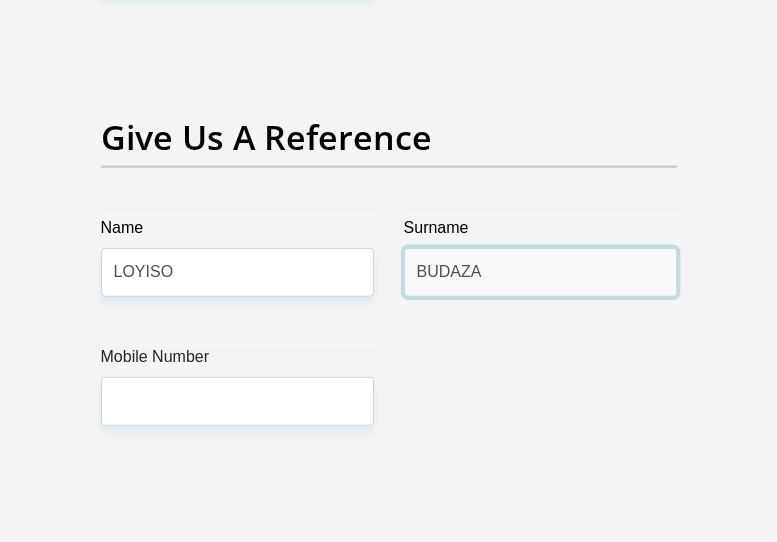 type on "BUDAZA" 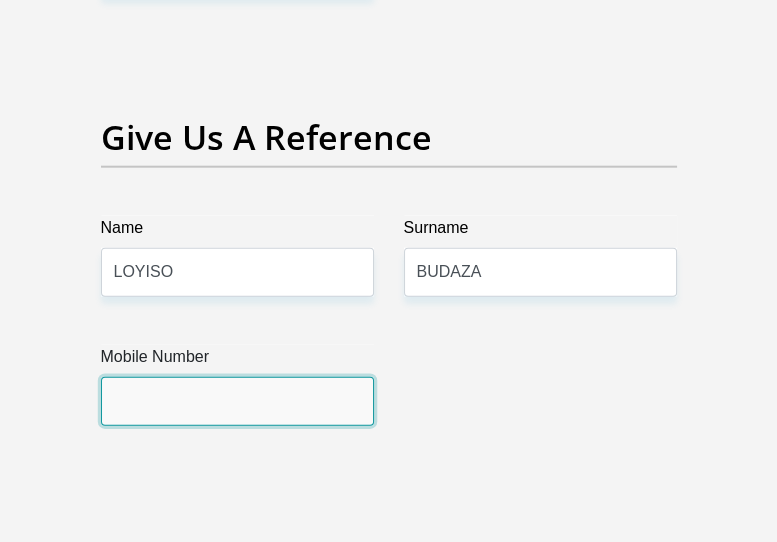 click on "Mobile Number" at bounding box center (237, 401) 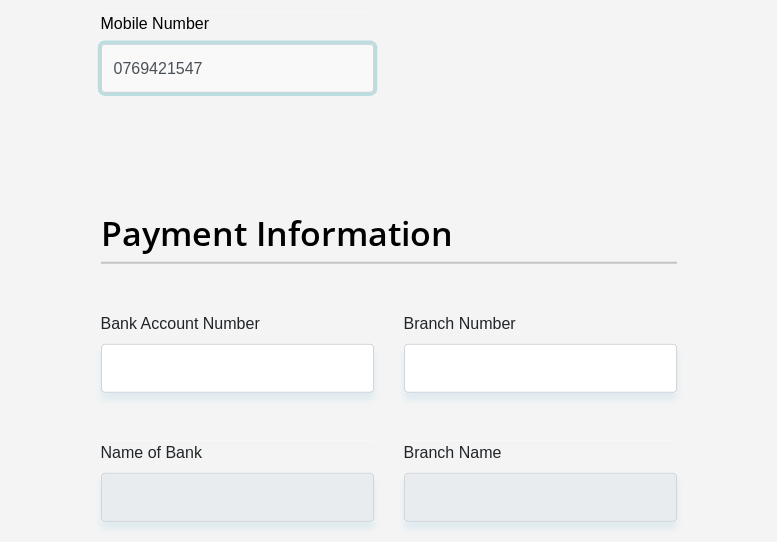 scroll, scrollTop: 5000, scrollLeft: 0, axis: vertical 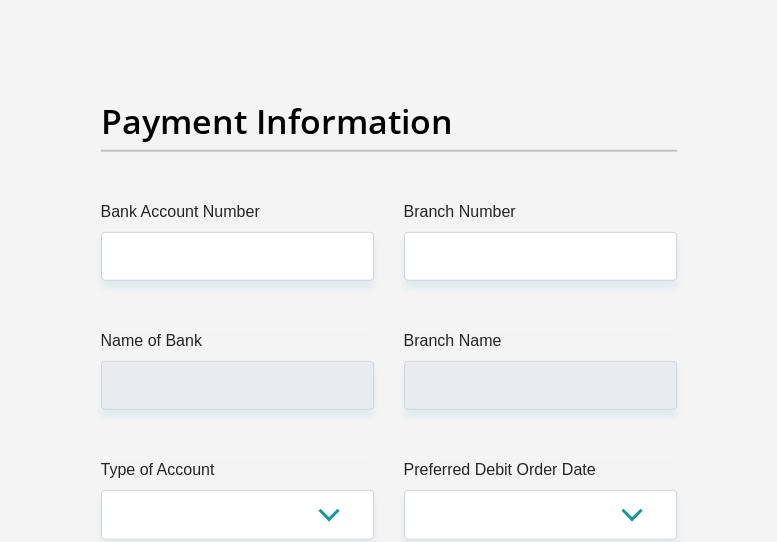 type on "0769421547" 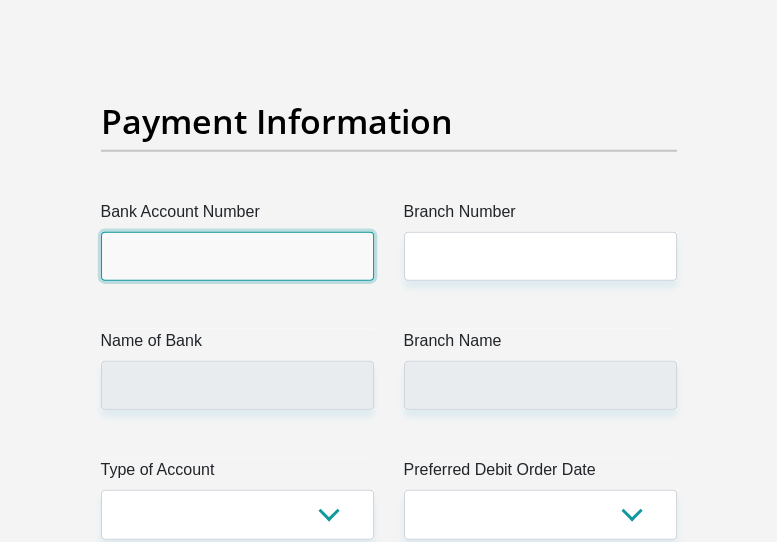 click on "Bank Account Number" at bounding box center (237, 256) 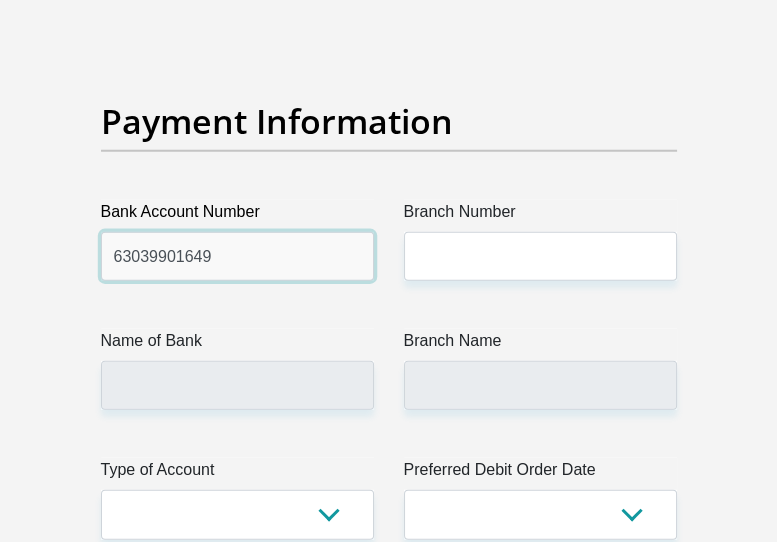 type on "63039901649" 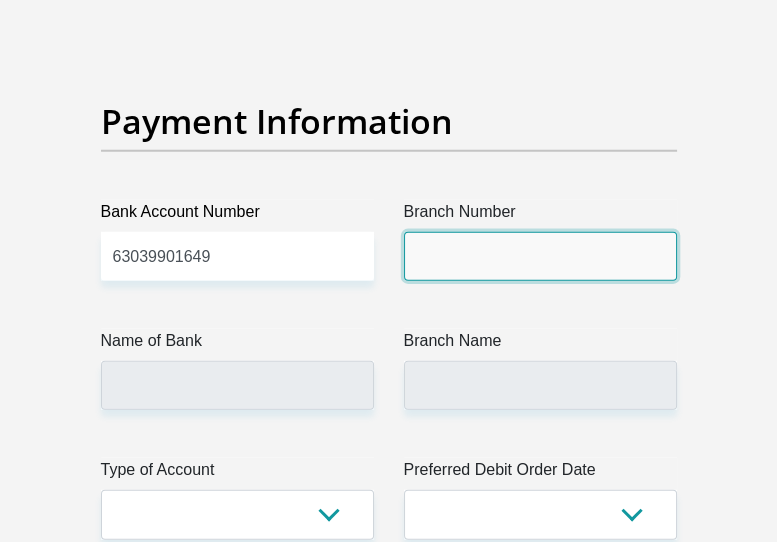 click on "Branch Number" at bounding box center [540, 256] 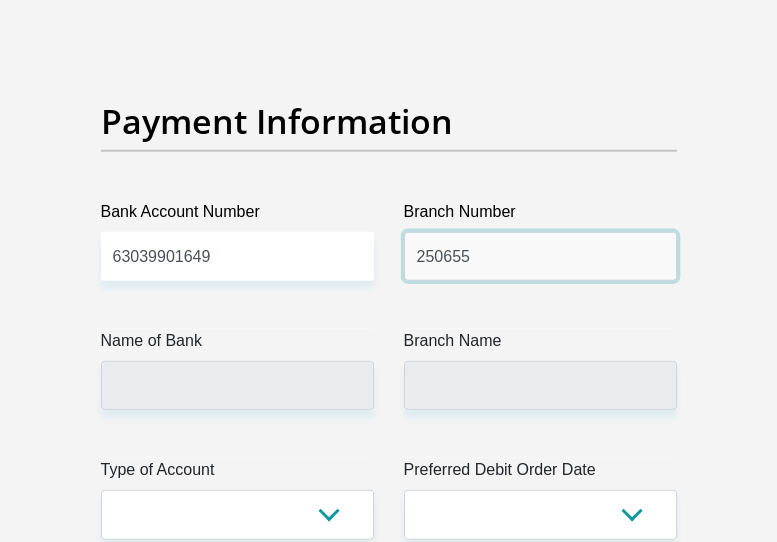 type on "250655" 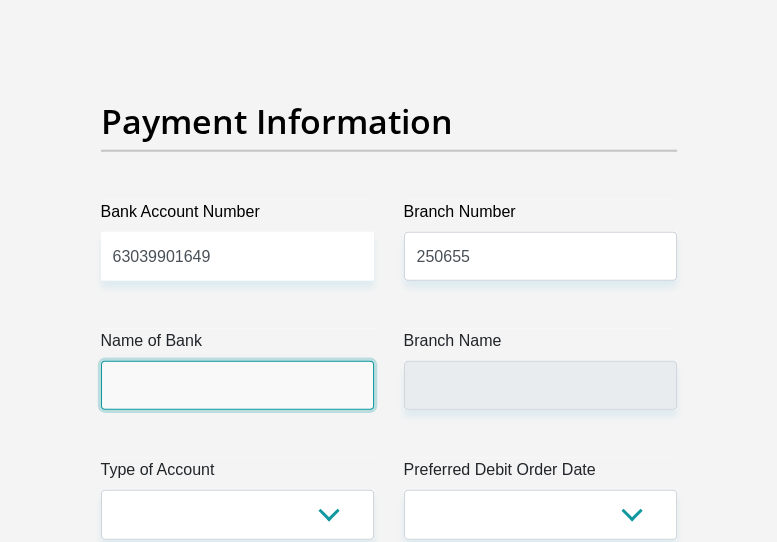 click on "Name of Bank" at bounding box center (237, 385) 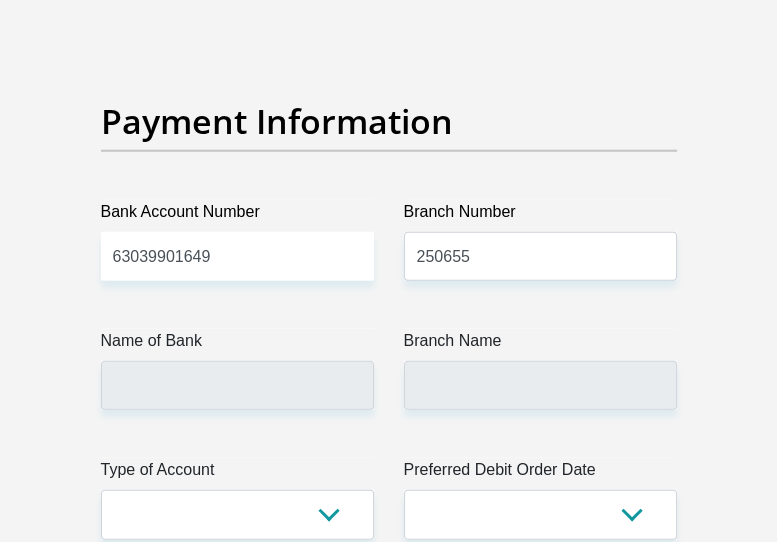 click on "Title
[TITLE]
[TITLE]
[TITLE]
[TITLE]
[TITLE]
First Name
[FIRST]
Surname
[LAST]
ID Number
[ID_NUMBER]
Please input valid ID number
Race
[RACE]
[RACE]
[RACE]
[RACE]
[RACE]
Contact Number
[PHONE]
Please input valid contact number
Nationality
[NATIONALITY]
[NATIONALITY]
[NATIONALITY]  [NATIONALITY]  [NATIONALITY]" at bounding box center (389, -947) 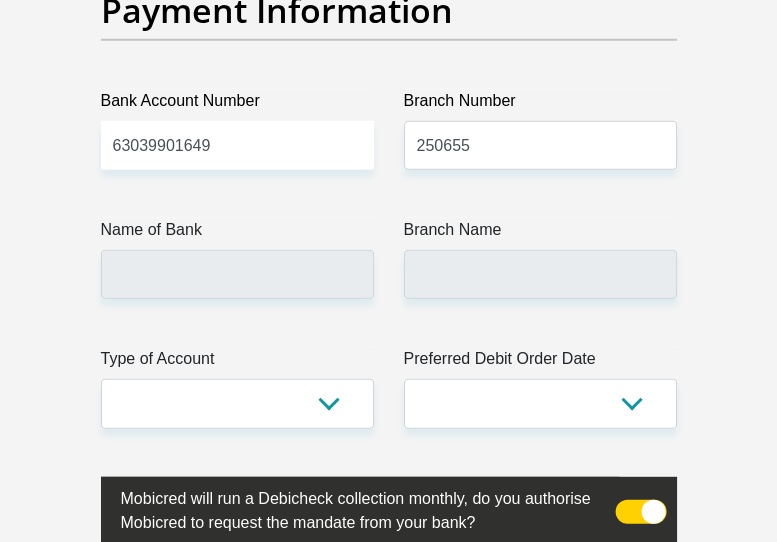 scroll, scrollTop: 5222, scrollLeft: 0, axis: vertical 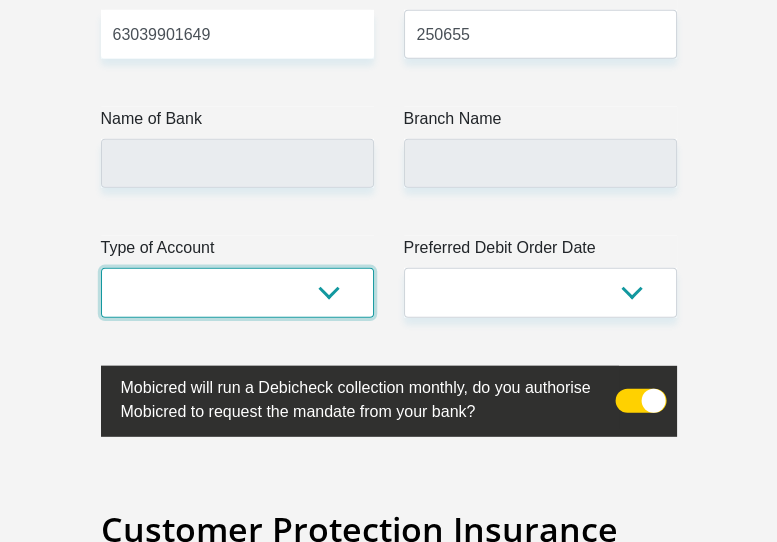 click on "Cheque
Savings" at bounding box center (237, 292) 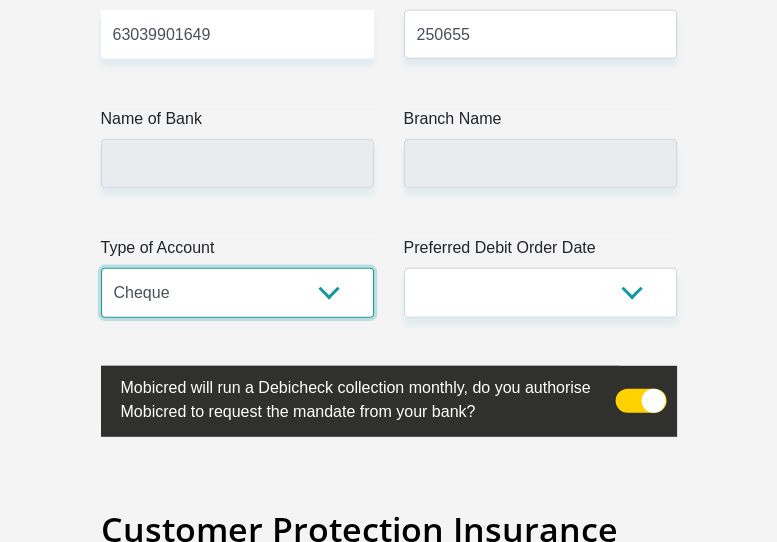 click on "Cheque
Savings" at bounding box center [237, 292] 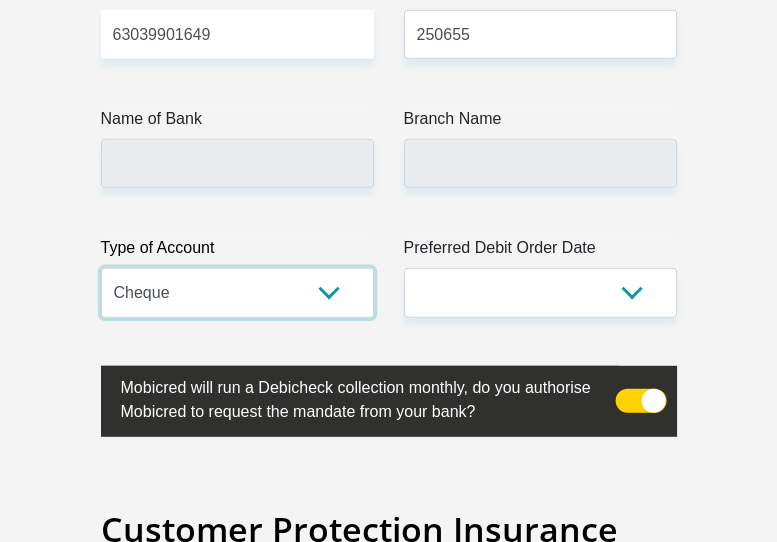 click on "Cheque
Savings" at bounding box center [237, 292] 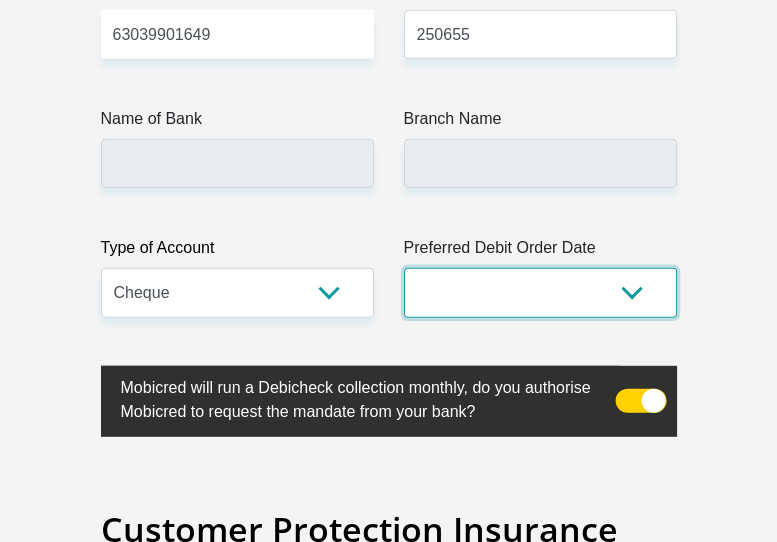 click on "1st
2nd
3rd
4th
5th
7th
18th
19th
20th
21st
22nd
23rd
24th
25th
26th
27th
28th
29th
30th" at bounding box center (540, 292) 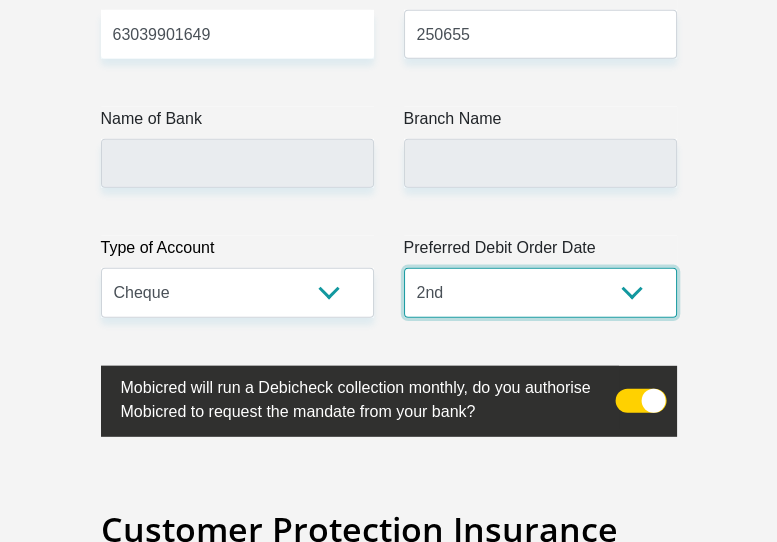 click on "1st
2nd
3rd
4th
5th
7th
18th
19th
20th
21st
22nd
23rd
24th
25th
26th
27th
28th
29th
30th" at bounding box center (540, 292) 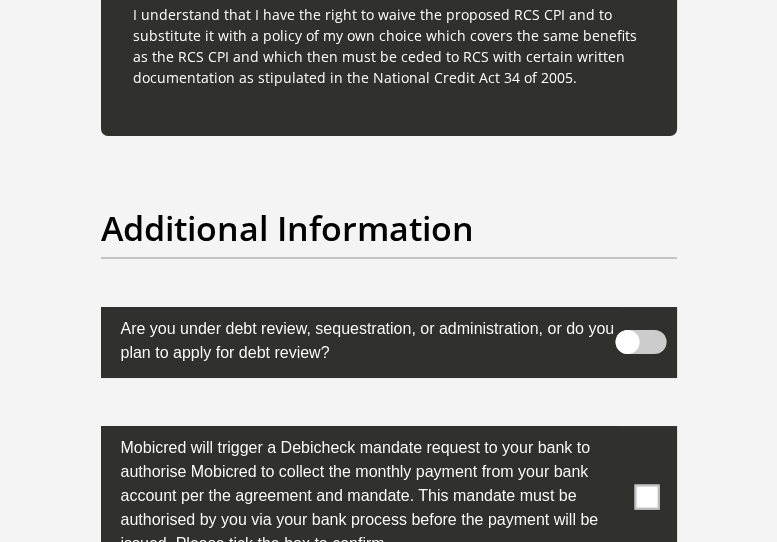 scroll, scrollTop: 7000, scrollLeft: 0, axis: vertical 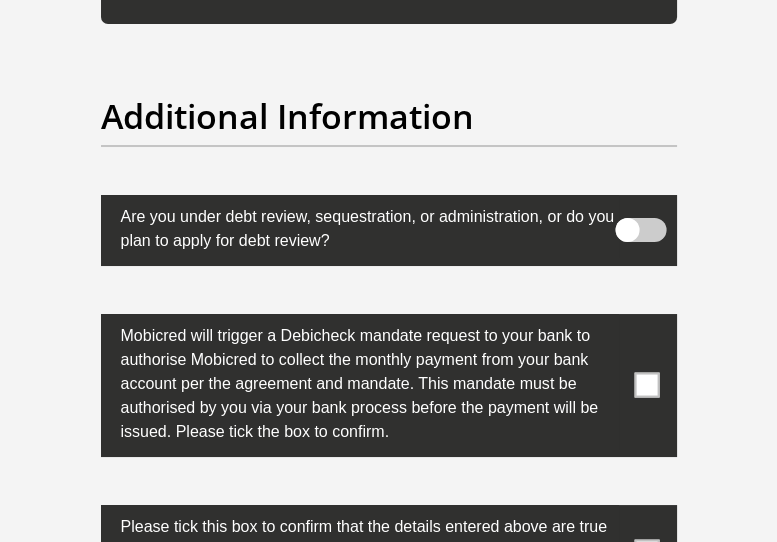click at bounding box center [646, 385] 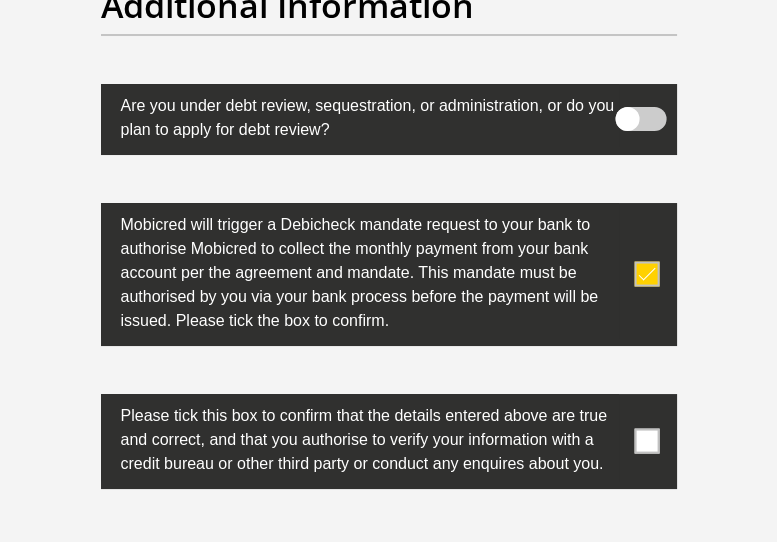 scroll, scrollTop: 7222, scrollLeft: 0, axis: vertical 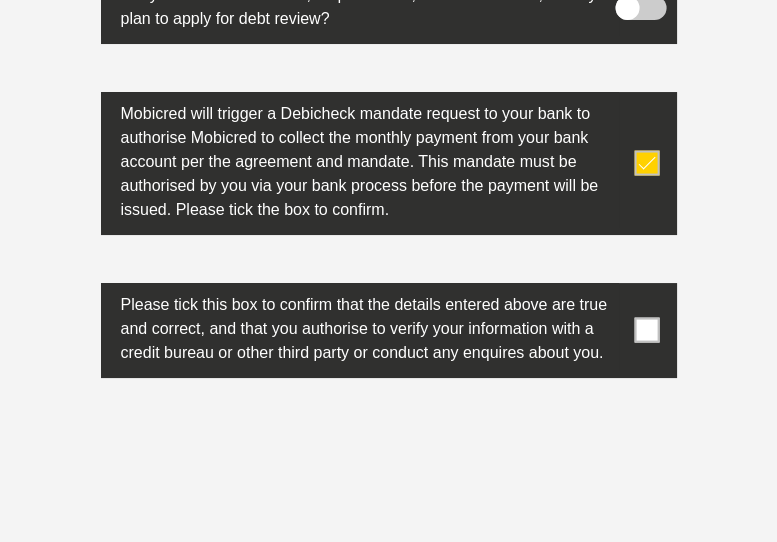 click at bounding box center (646, 330) 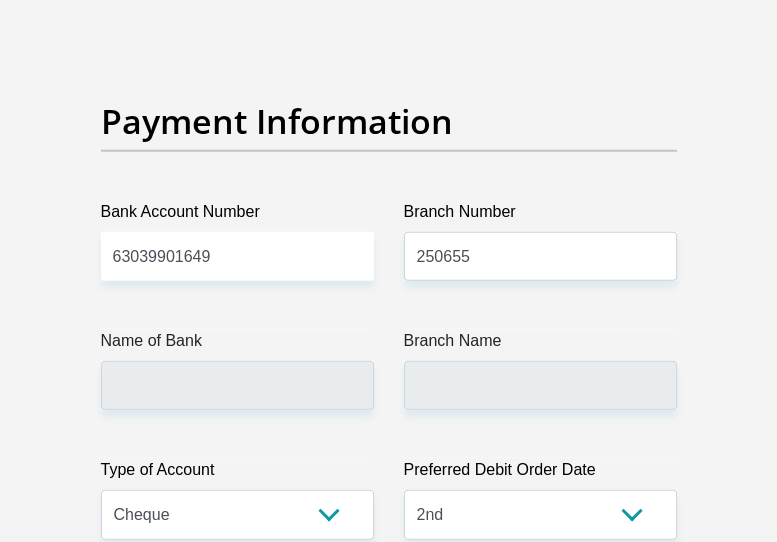 scroll, scrollTop: 5111, scrollLeft: 0, axis: vertical 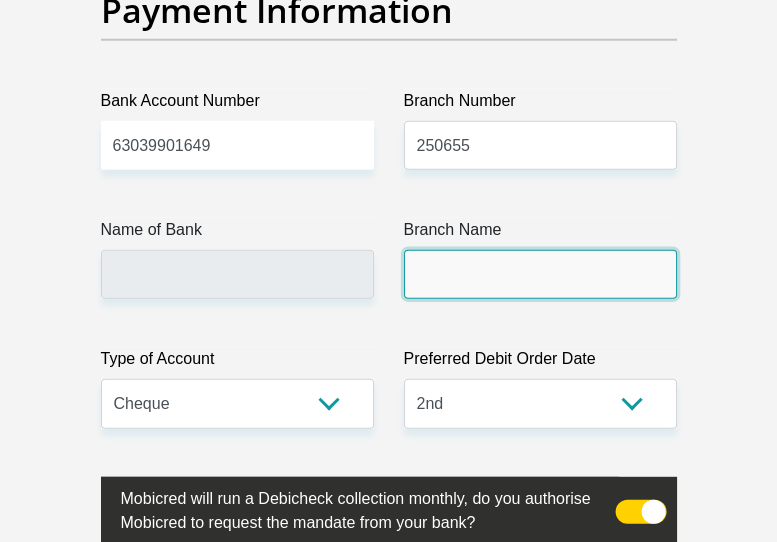 click on "Branch Name" at bounding box center [540, 274] 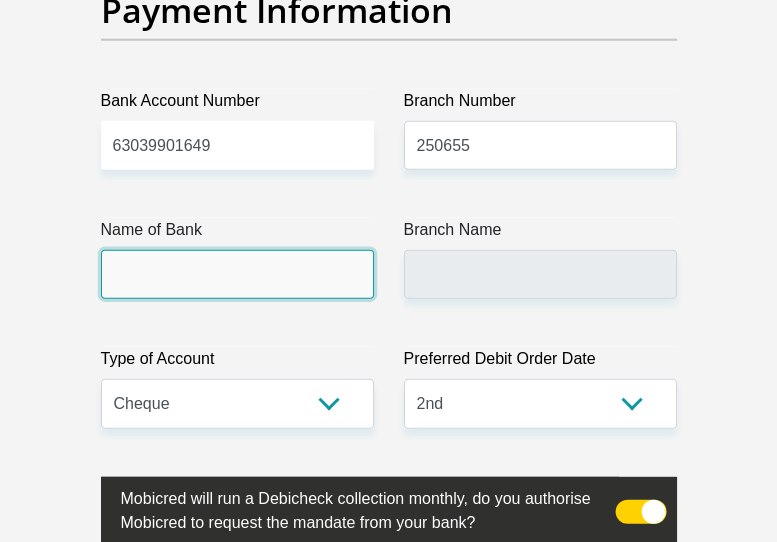 click on "Name of Bank" at bounding box center (237, 274) 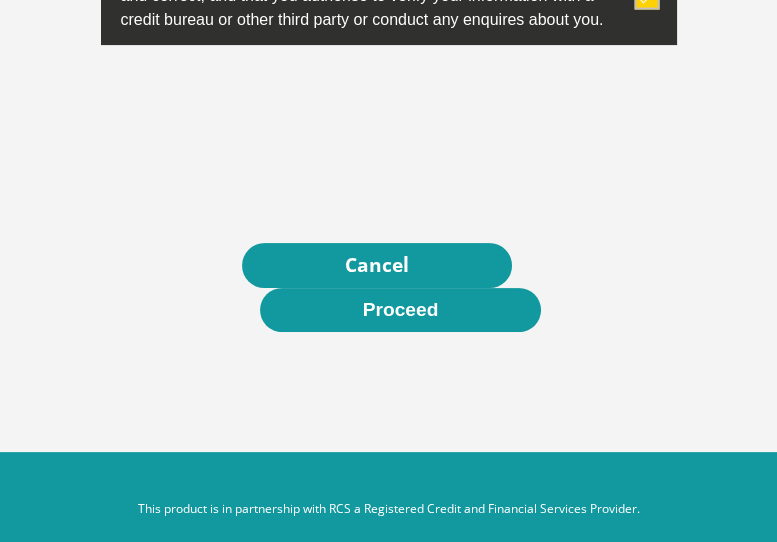 scroll, scrollTop: 7598, scrollLeft: 0, axis: vertical 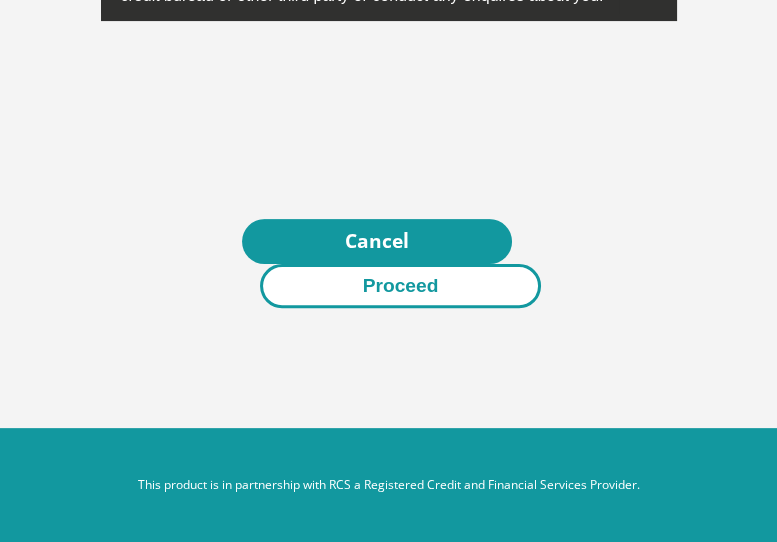 click on "Proceed" at bounding box center [401, 286] 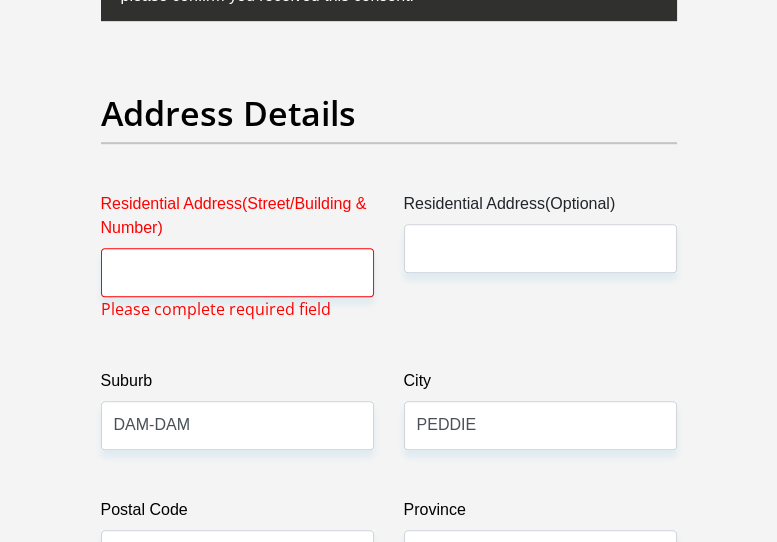 scroll, scrollTop: 1120, scrollLeft: 0, axis: vertical 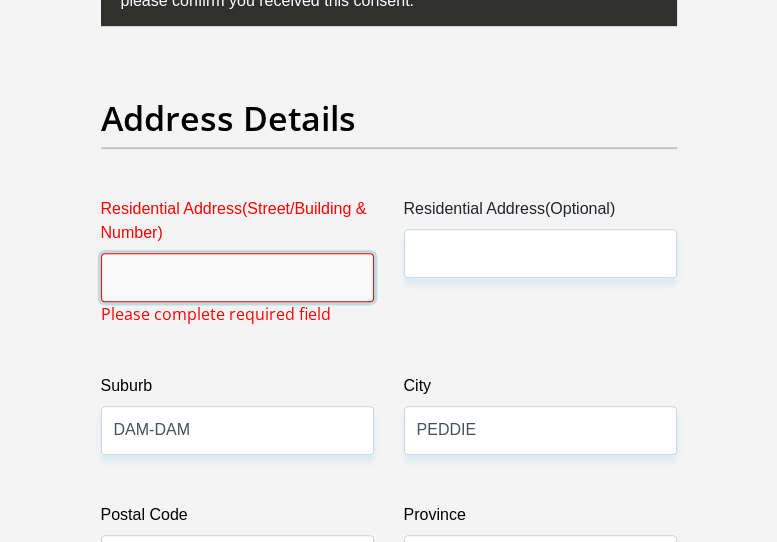 click on "Residential Address(Street/Building & Number)" at bounding box center (237, 277) 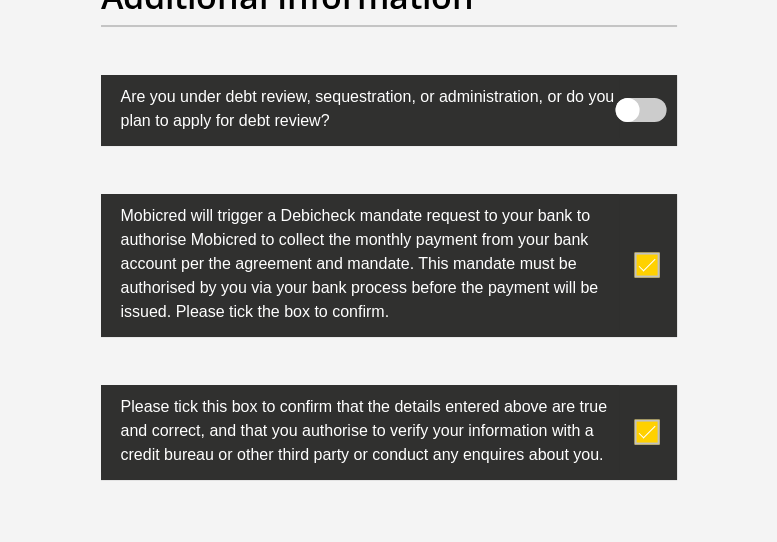 scroll, scrollTop: 7565, scrollLeft: 0, axis: vertical 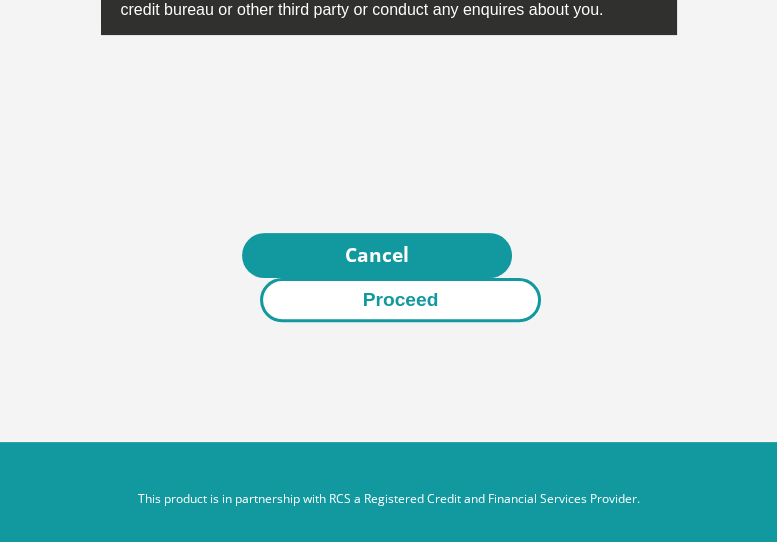 type on "DAM-DAM LOCATION" 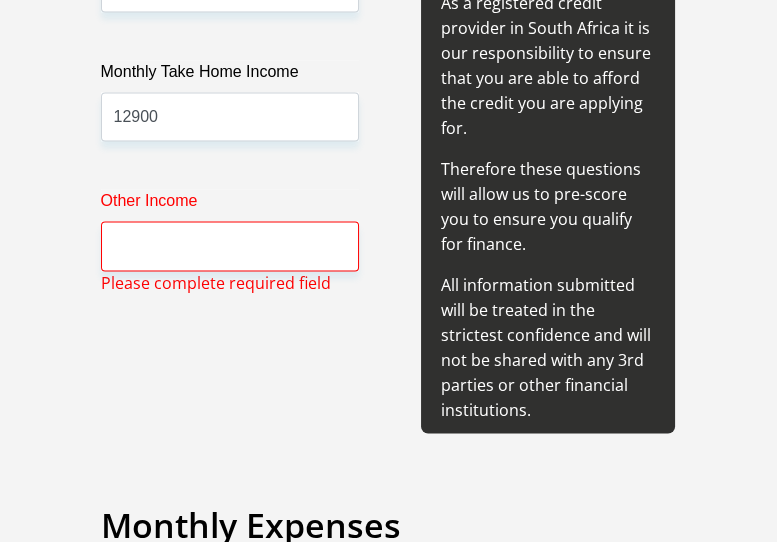 scroll, scrollTop: 2842, scrollLeft: 0, axis: vertical 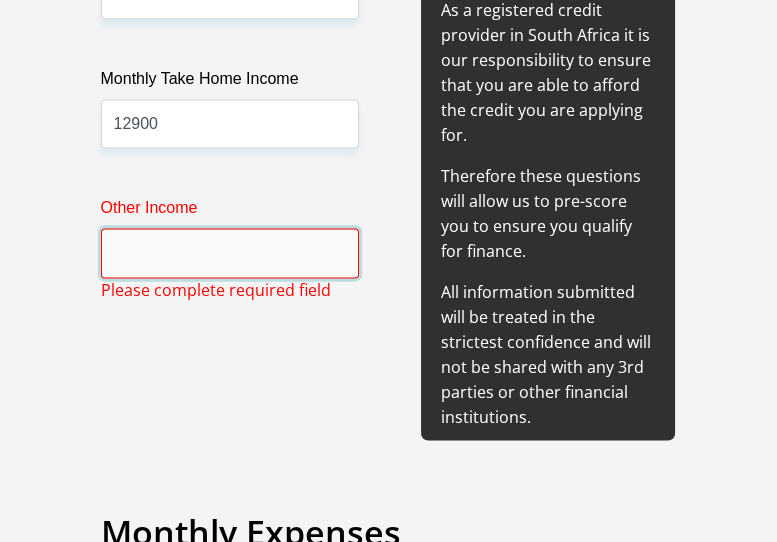 click on "Other Income" at bounding box center [230, 252] 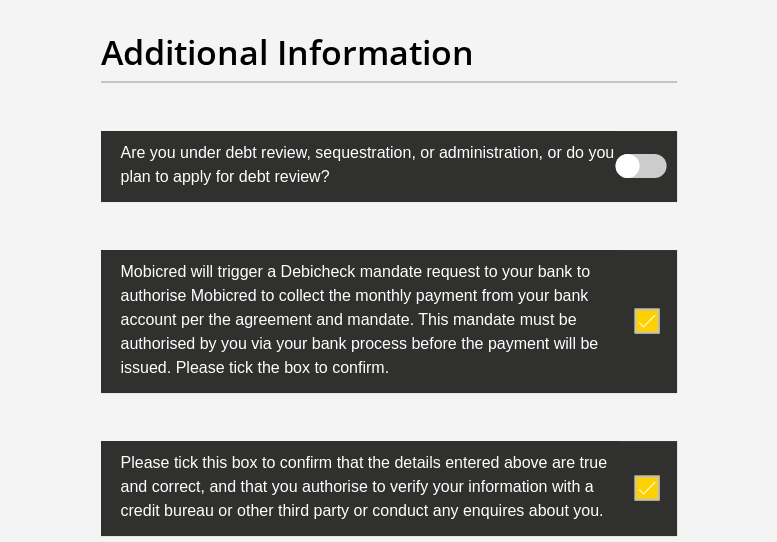 scroll, scrollTop: 7598, scrollLeft: 0, axis: vertical 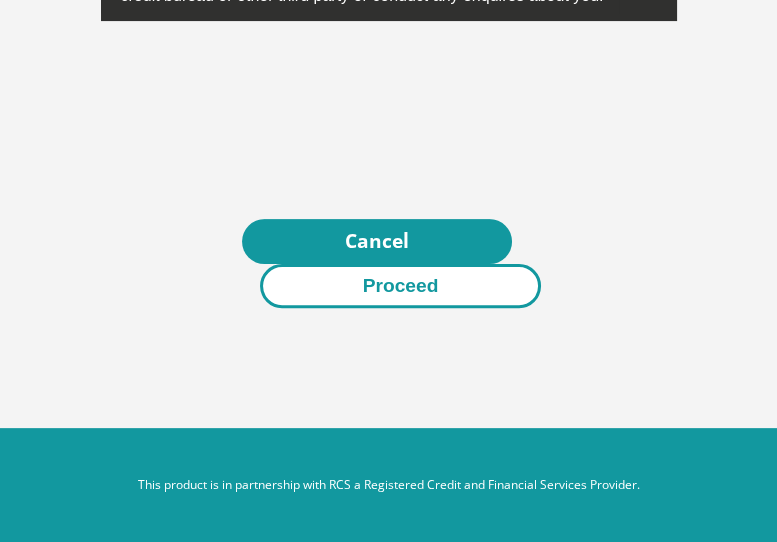 type on "0" 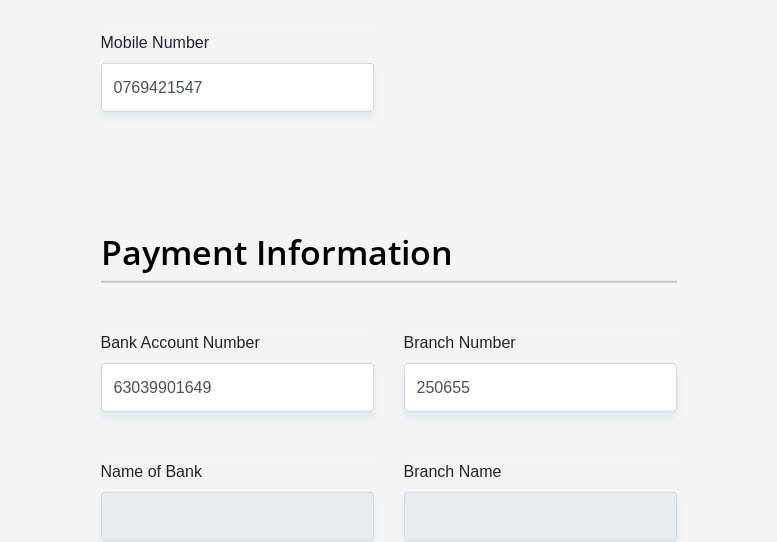 scroll, scrollTop: 5111, scrollLeft: 0, axis: vertical 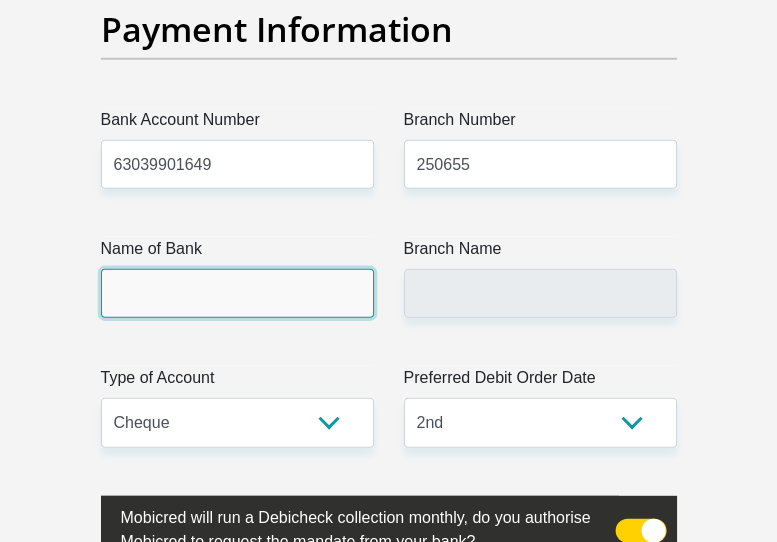 click on "Name of Bank" at bounding box center (237, 293) 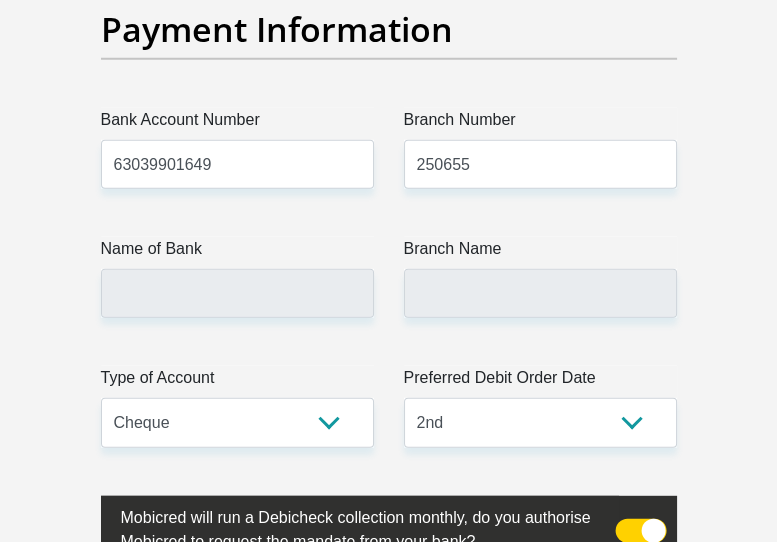 click on "Title
Mr
Ms
Mrs
Dr
Other
First Name
AVIWE
Surname
BUDAZA
ID Number
9501101021085
Please input valid ID number
Race
Black
Coloured
Indian
White
Other
Contact Number
0640553253
Please input valid contact number
Nationality
South Africa
Afghanistan
Aland Islands  Albania  Algeria" at bounding box center [389, -979] 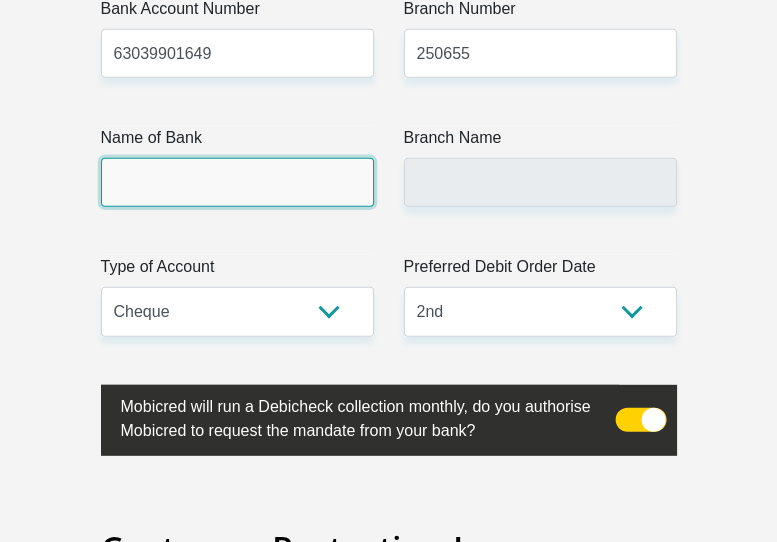 click on "Name of Bank" at bounding box center (237, 182) 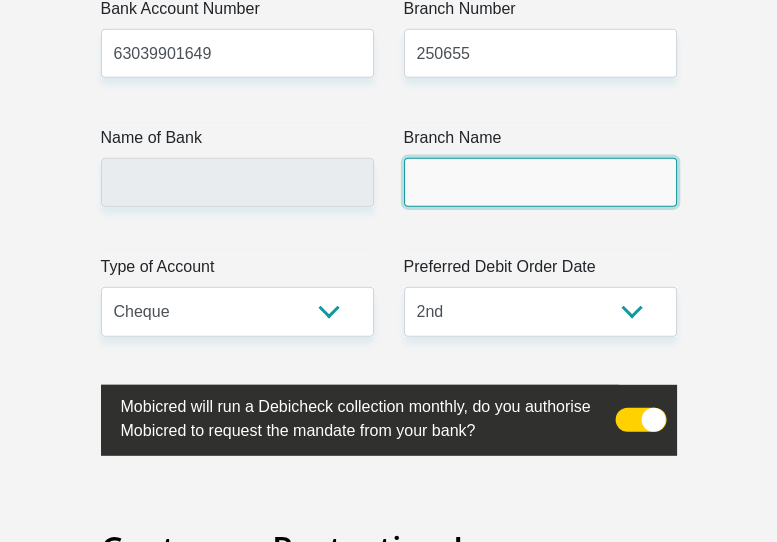 click on "Branch Name" at bounding box center [540, 182] 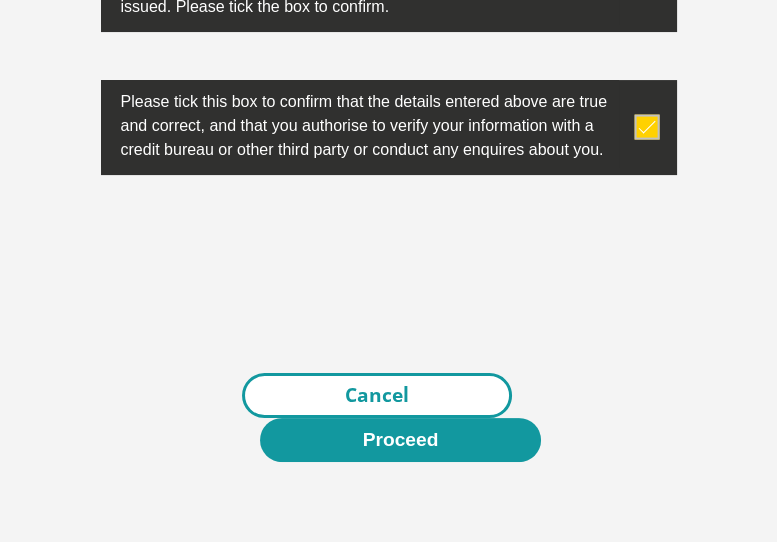 scroll, scrollTop: 7616, scrollLeft: 0, axis: vertical 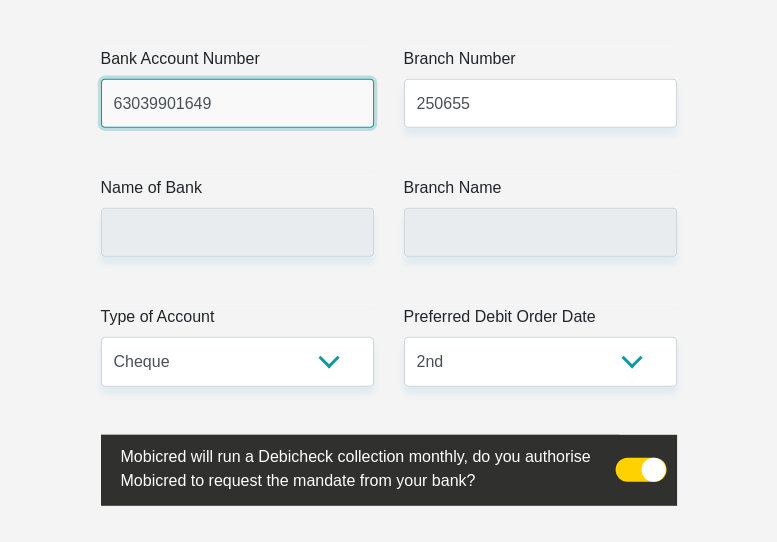 click on "63039901649" at bounding box center [237, 103] 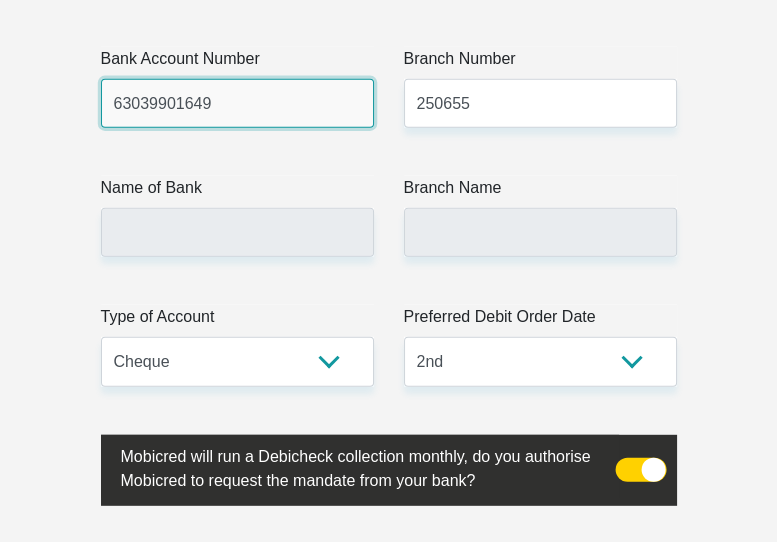 drag, startPoint x: 255, startPoint y: 122, endPoint x: 14, endPoint y: 90, distance: 243.1152 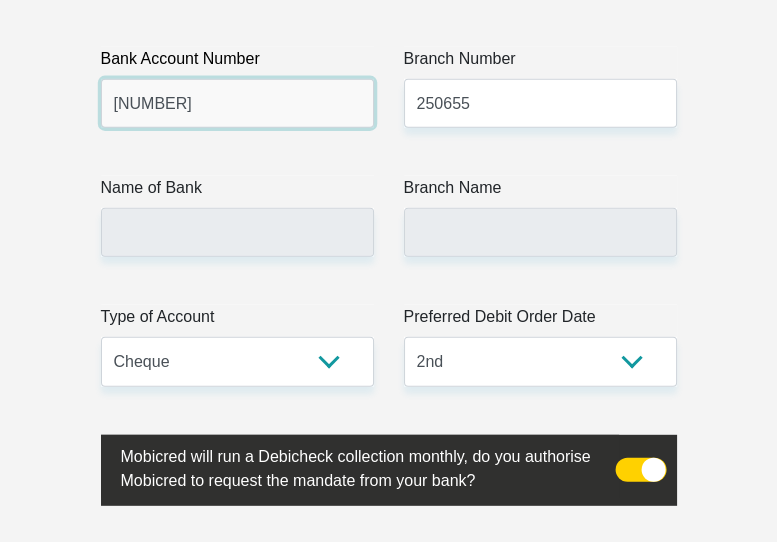 type on "1338602797" 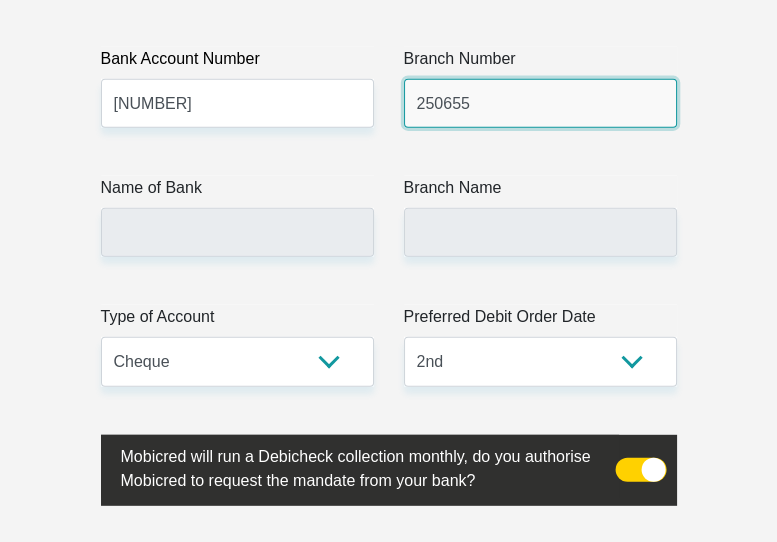 click on "250655" at bounding box center (540, 103) 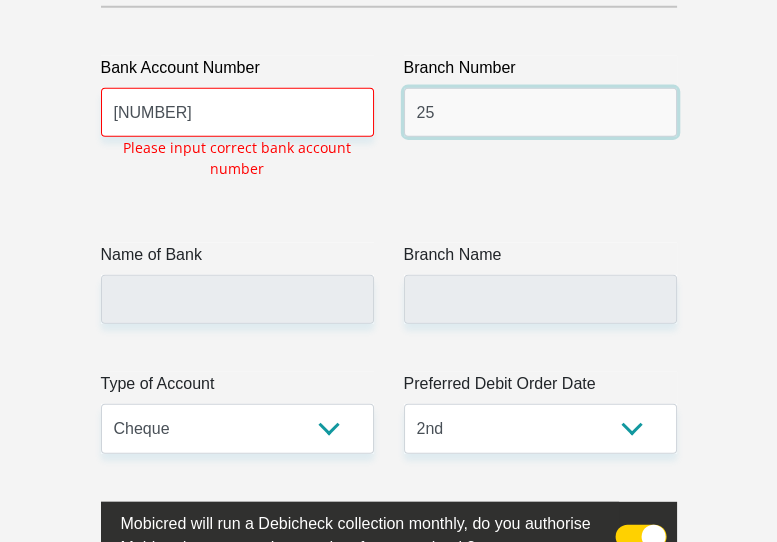 type on "2" 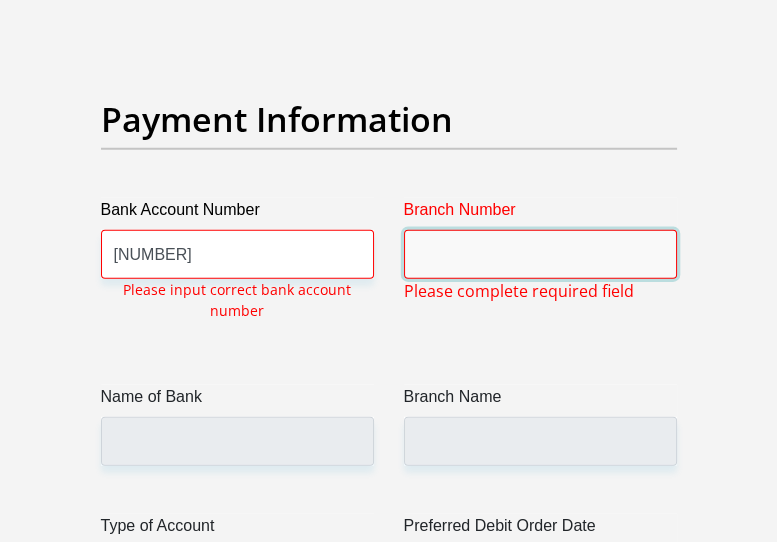 scroll, scrollTop: 5020, scrollLeft: 0, axis: vertical 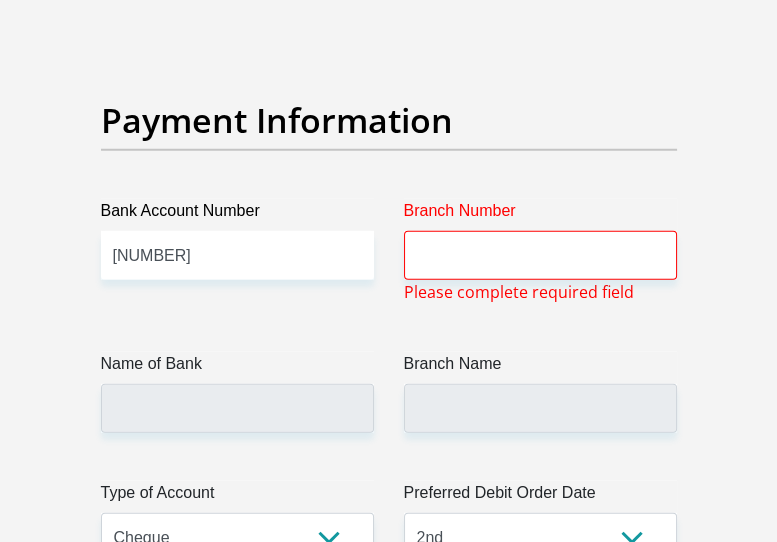 click on "Title
[TITLE]
[TITLE]
[TITLE]
[TITLE]
[TITLE]
First Name
[FIRST]
Surname
[LAST]
ID Number
[ID_NUMBER]
Please input valid ID number
Race
[RACE]
[RACE]
[RACE]
[RACE]
[RACE]
Contact Number
[PHONE]
Please input valid contact number
Nationality
[NATIONALITY]
[NATIONALITY]
[NATIONALITY]  [NATIONALITY]  [NATIONALITY]" at bounding box center [389, -876] 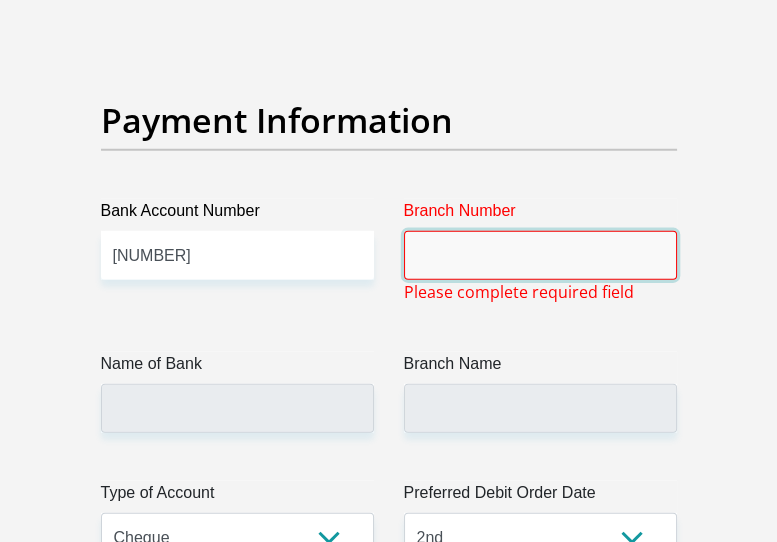 click on "Branch Number" at bounding box center (540, 255) 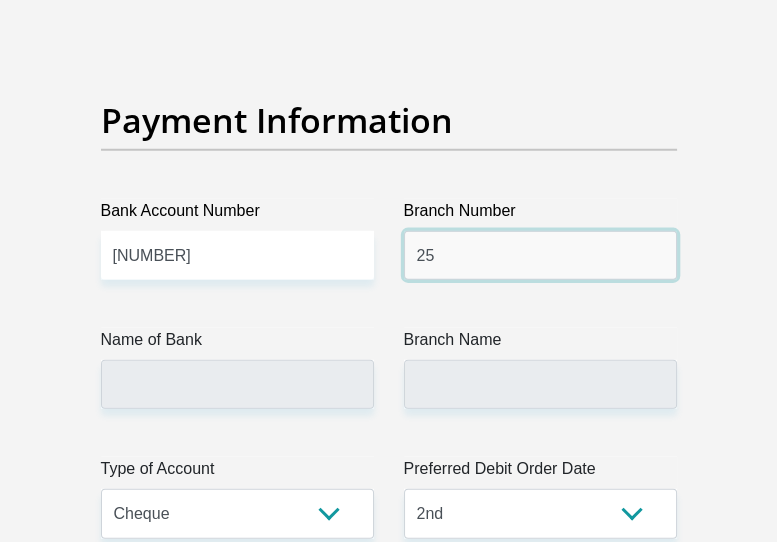 type on "250655" 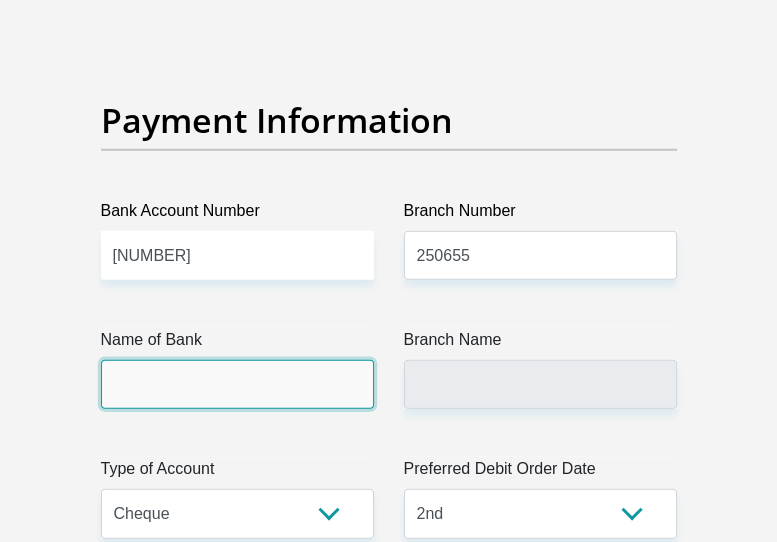 click on "Name of Bank" at bounding box center (237, 384) 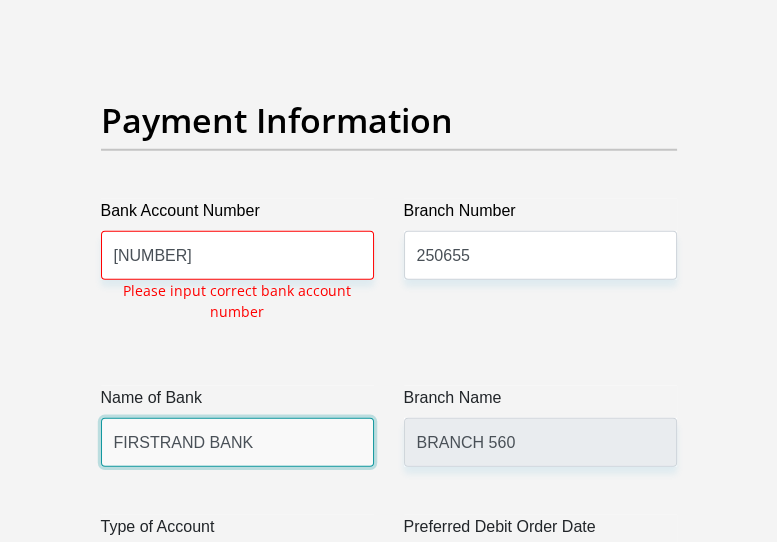 scroll, scrollTop: 5242, scrollLeft: 0, axis: vertical 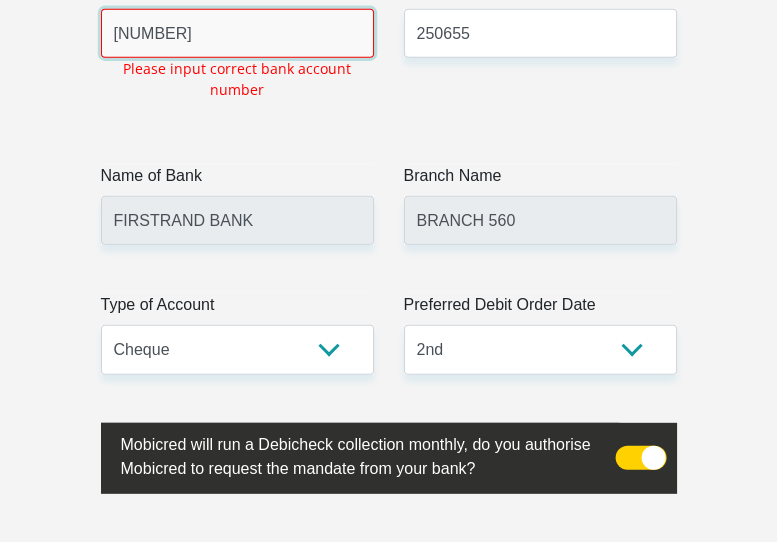click on "1338602797" at bounding box center [237, 33] 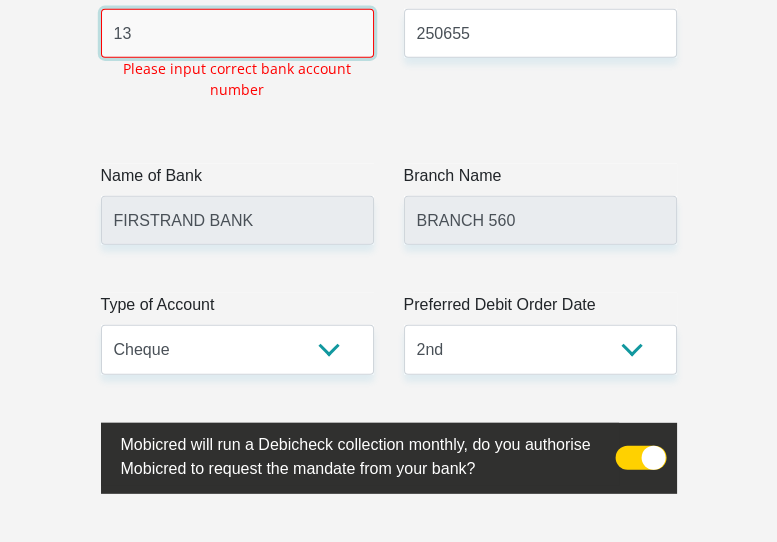 type on "1" 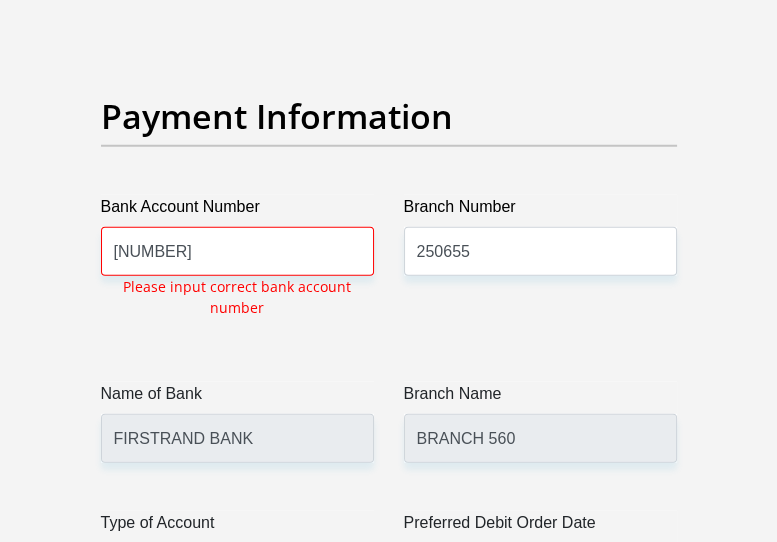 scroll, scrollTop: 5020, scrollLeft: 0, axis: vertical 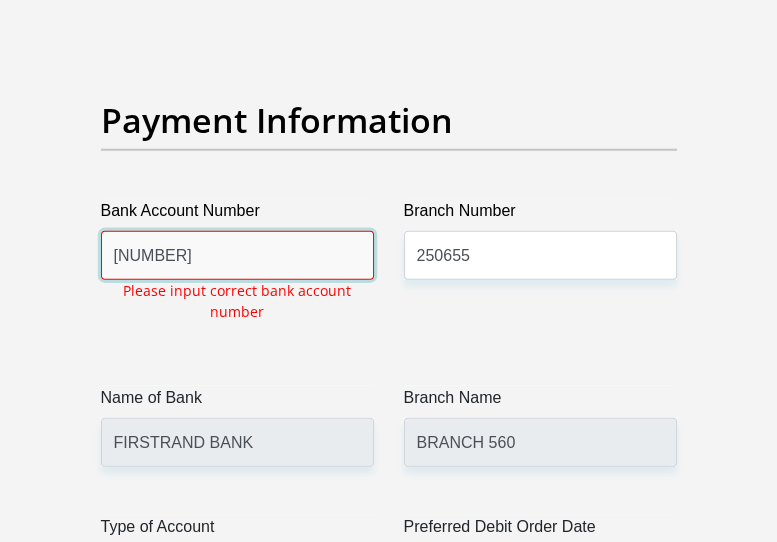 click on "630390" at bounding box center [237, 255] 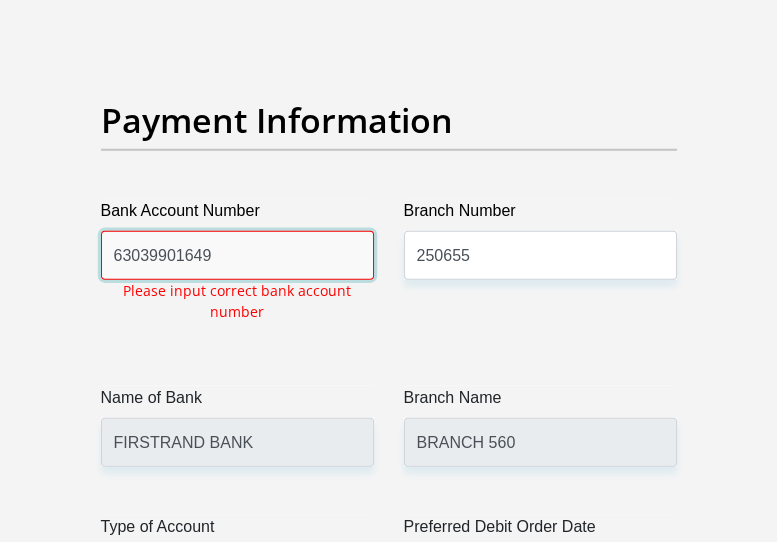 type on "63039901649" 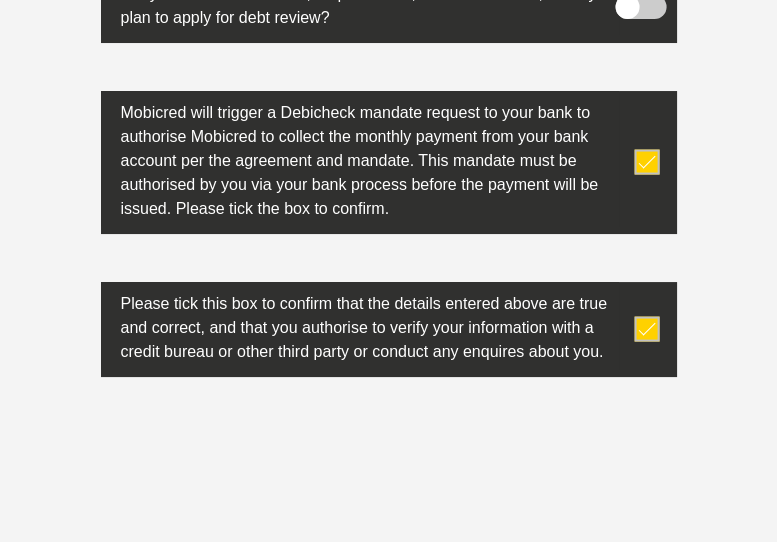 scroll, scrollTop: 7616, scrollLeft: 0, axis: vertical 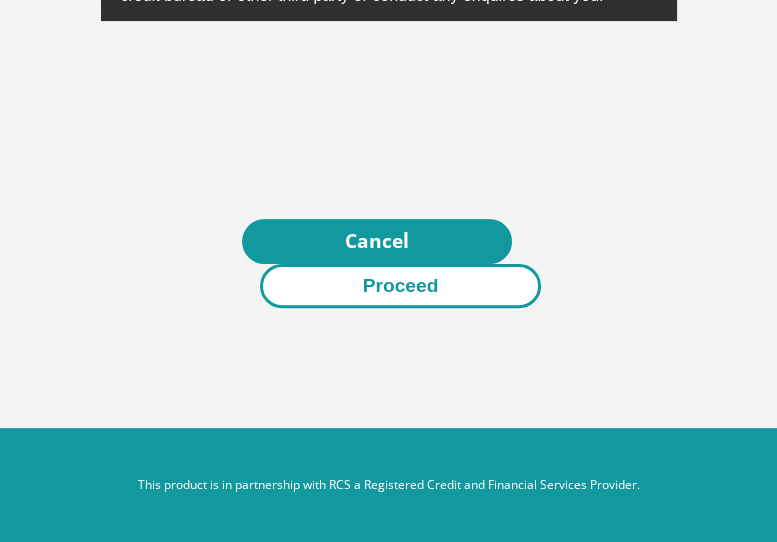 click on "Proceed" at bounding box center (401, 286) 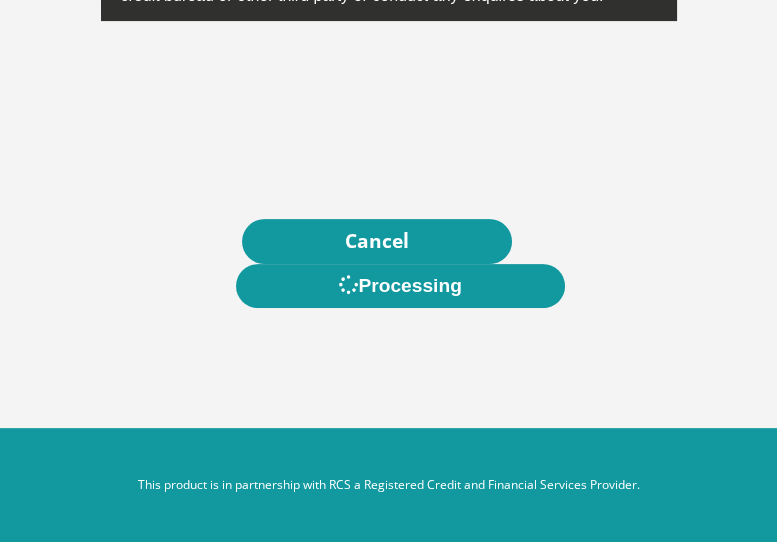 scroll, scrollTop: 0, scrollLeft: 0, axis: both 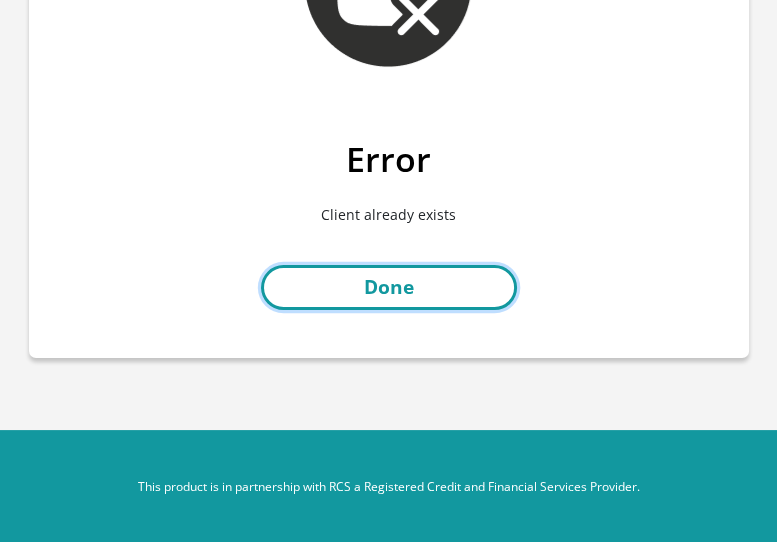 click on "Done" at bounding box center (389, 287) 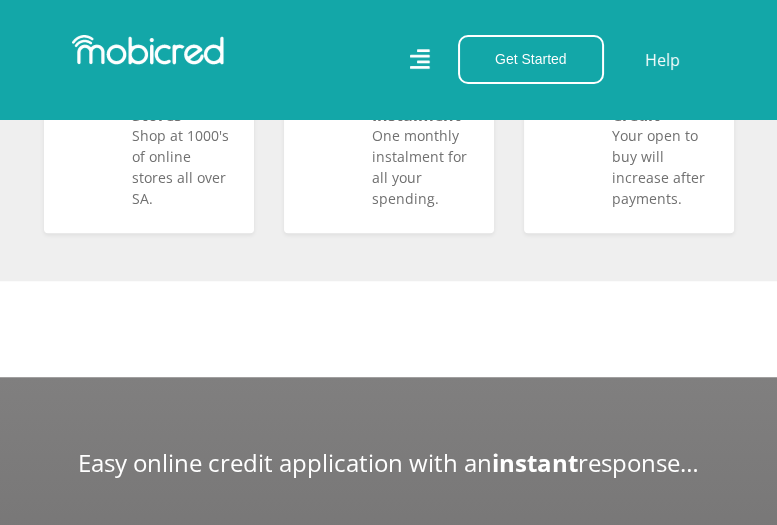 scroll, scrollTop: 1777, scrollLeft: 0, axis: vertical 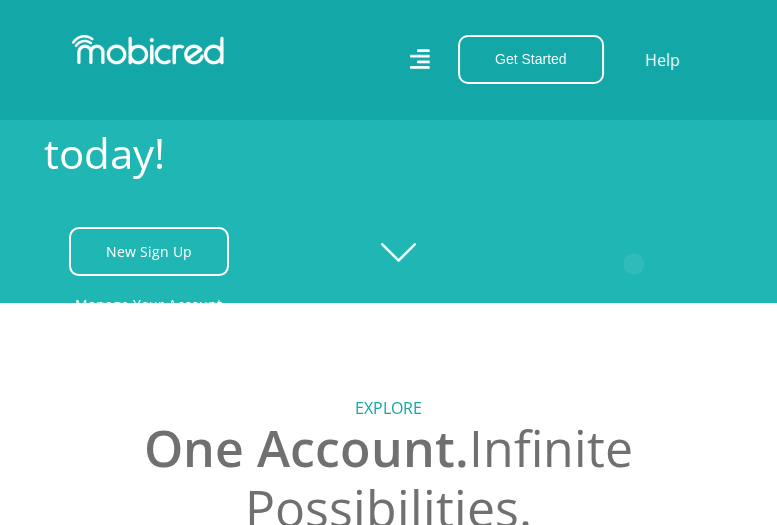 click 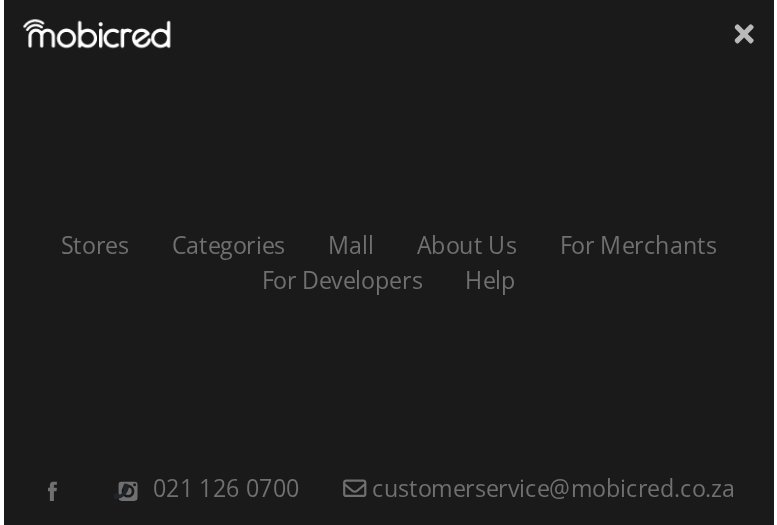 scroll, scrollTop: 0, scrollLeft: 0, axis: both 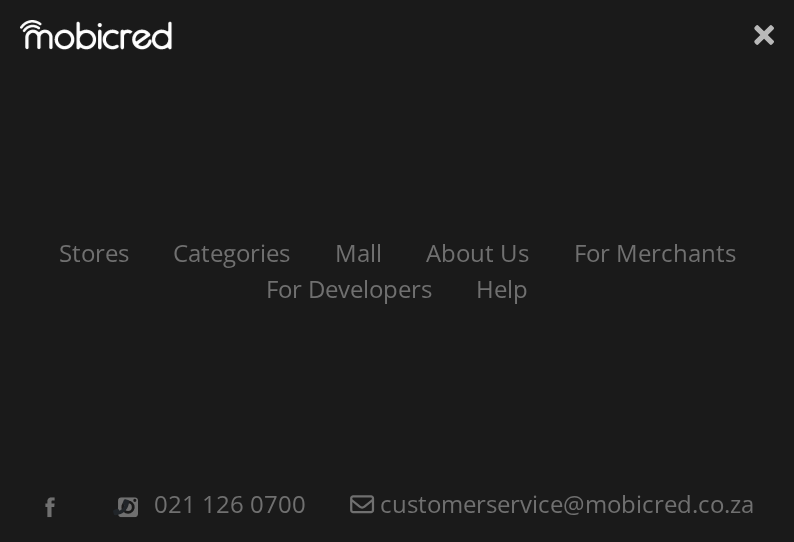 click 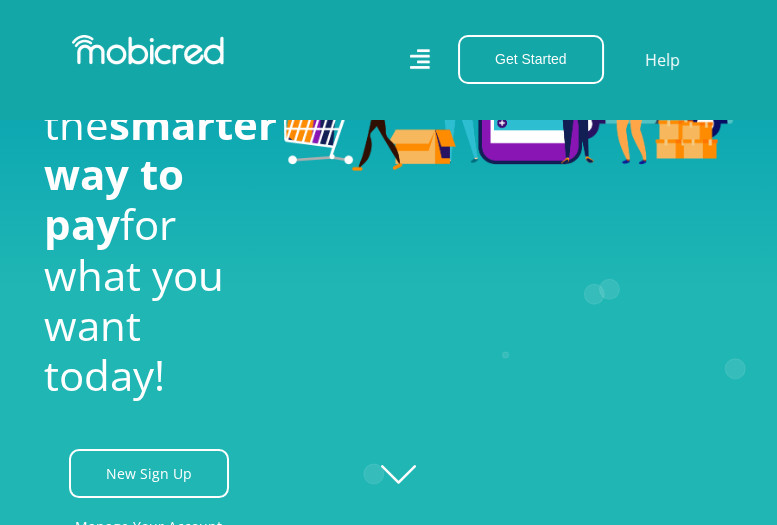 scroll, scrollTop: 111, scrollLeft: 0, axis: vertical 